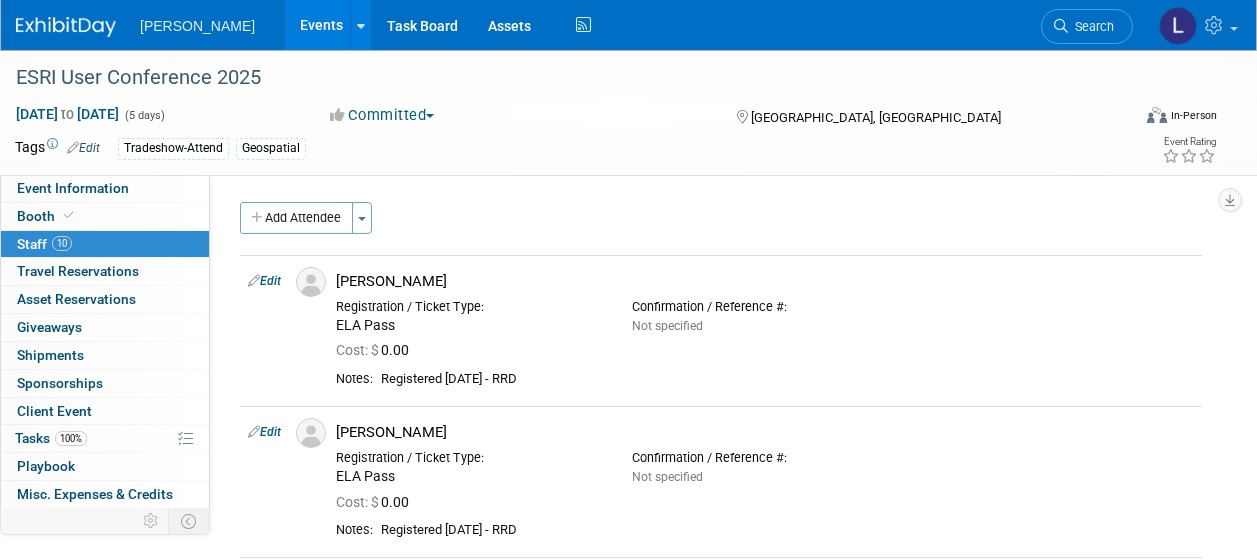 scroll, scrollTop: 1400, scrollLeft: 0, axis: vertical 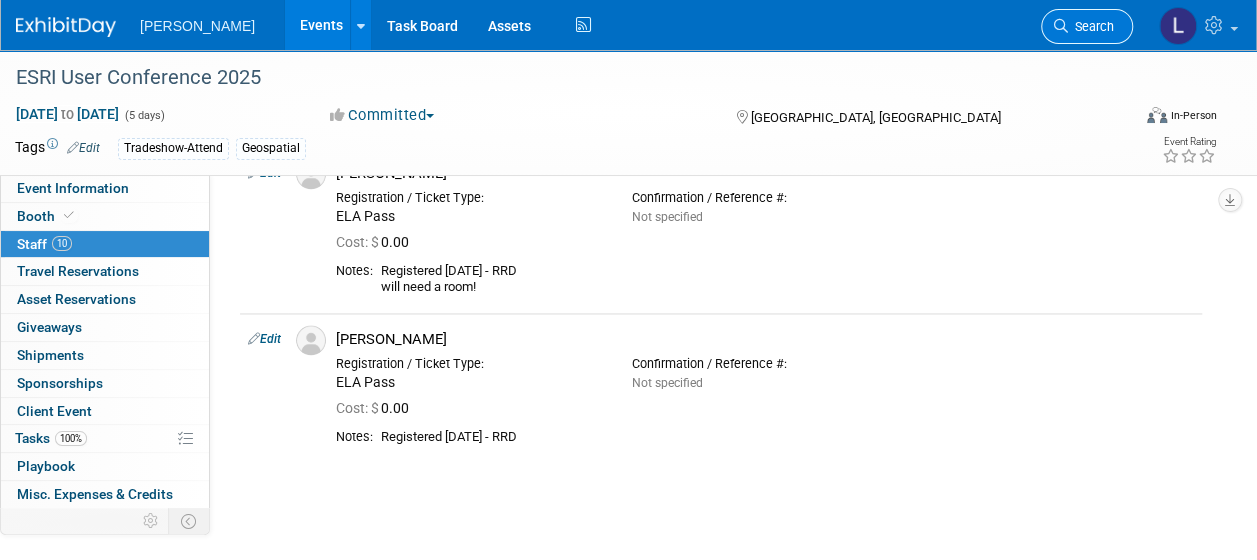 click on "Search" at bounding box center [1091, 26] 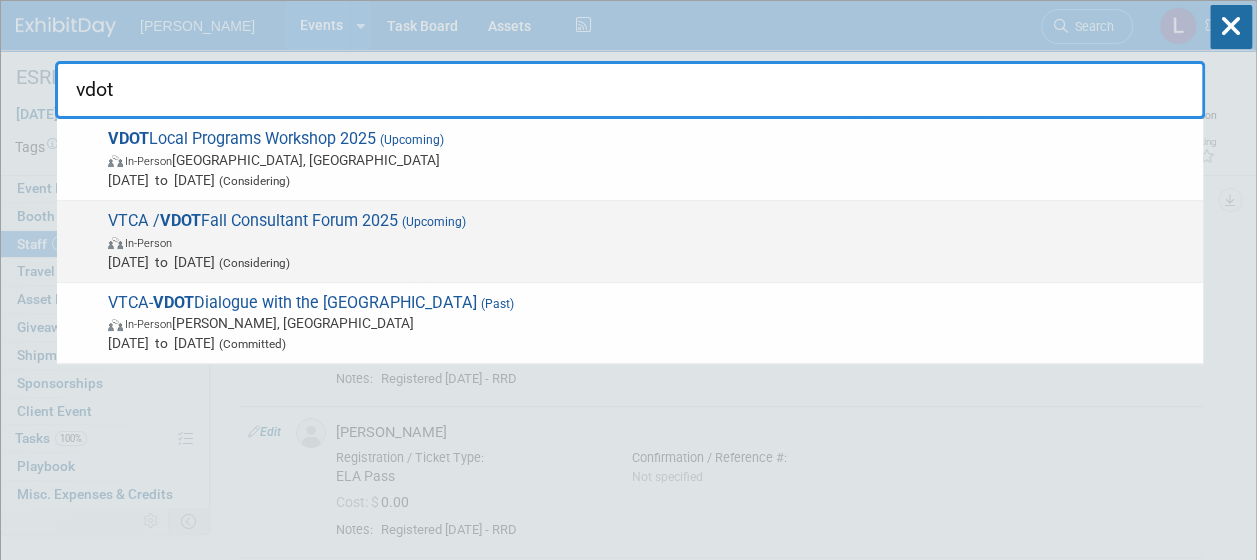 type on "vdot" 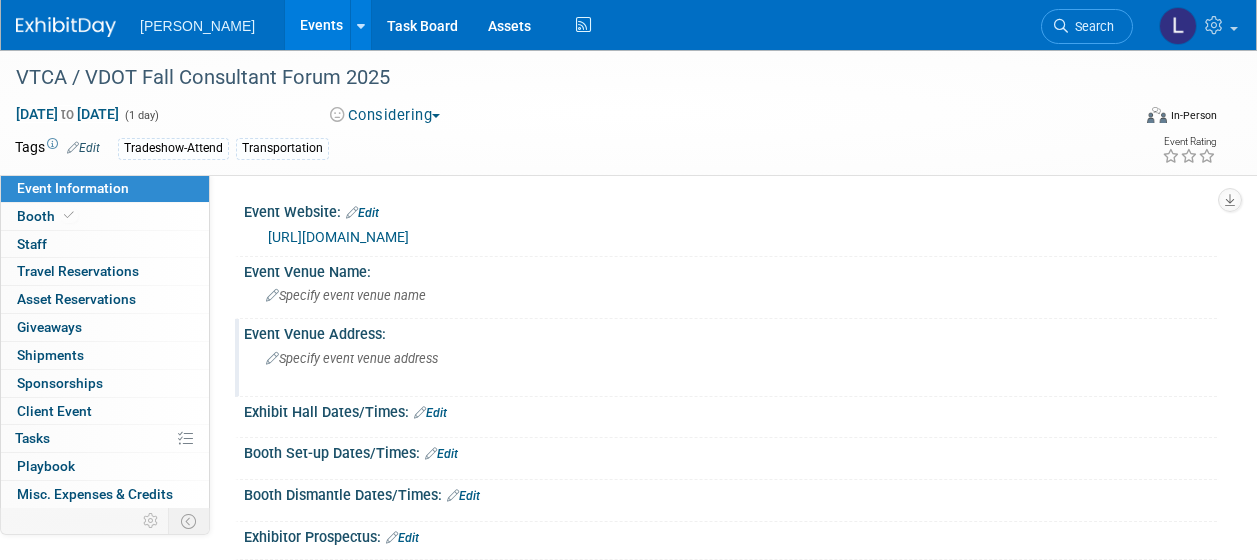 scroll, scrollTop: 0, scrollLeft: 0, axis: both 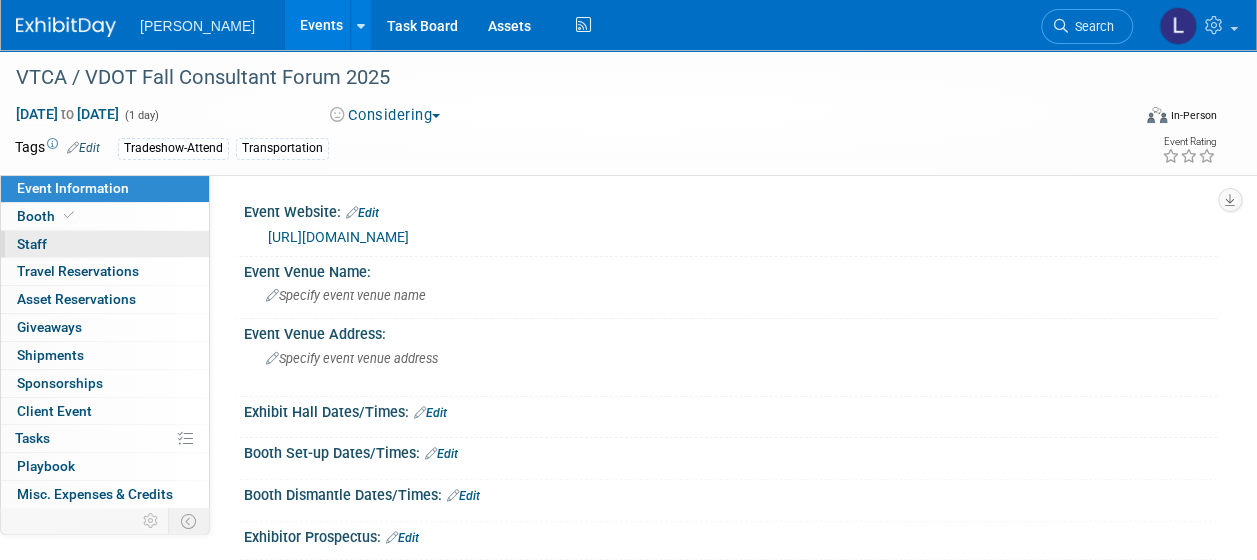 click on "Staff 0" at bounding box center (32, 244) 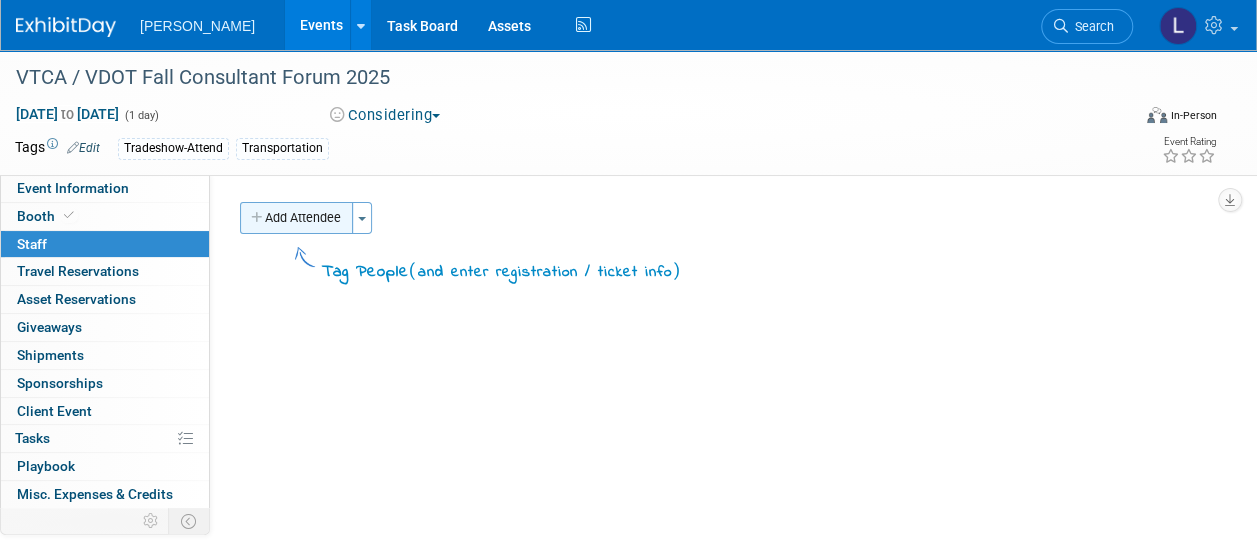 click on "Add Attendee" at bounding box center [296, 218] 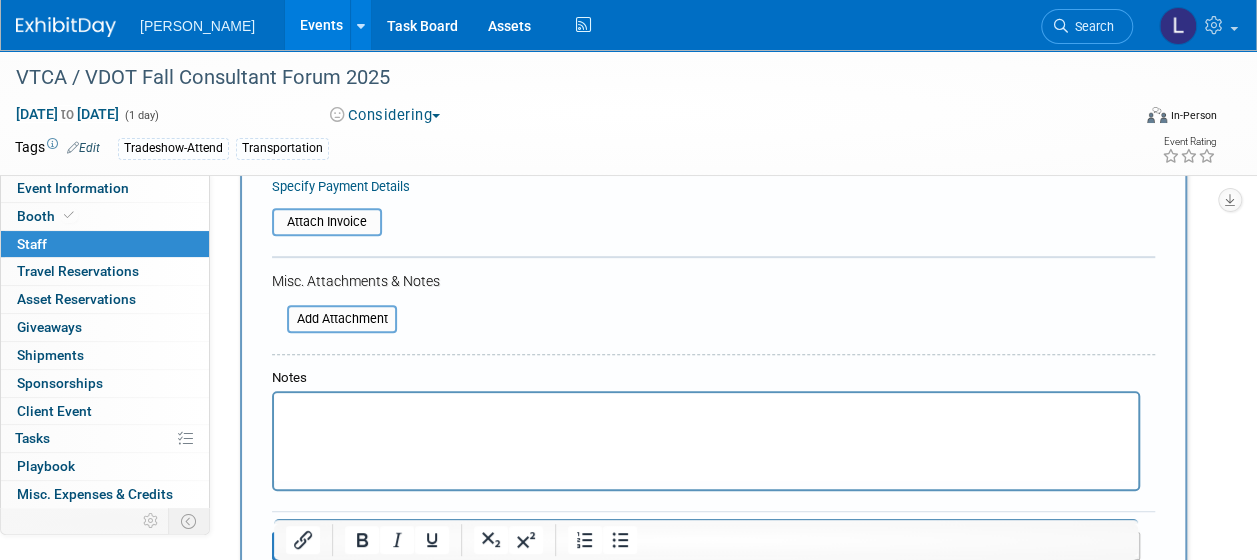 scroll, scrollTop: 500, scrollLeft: 0, axis: vertical 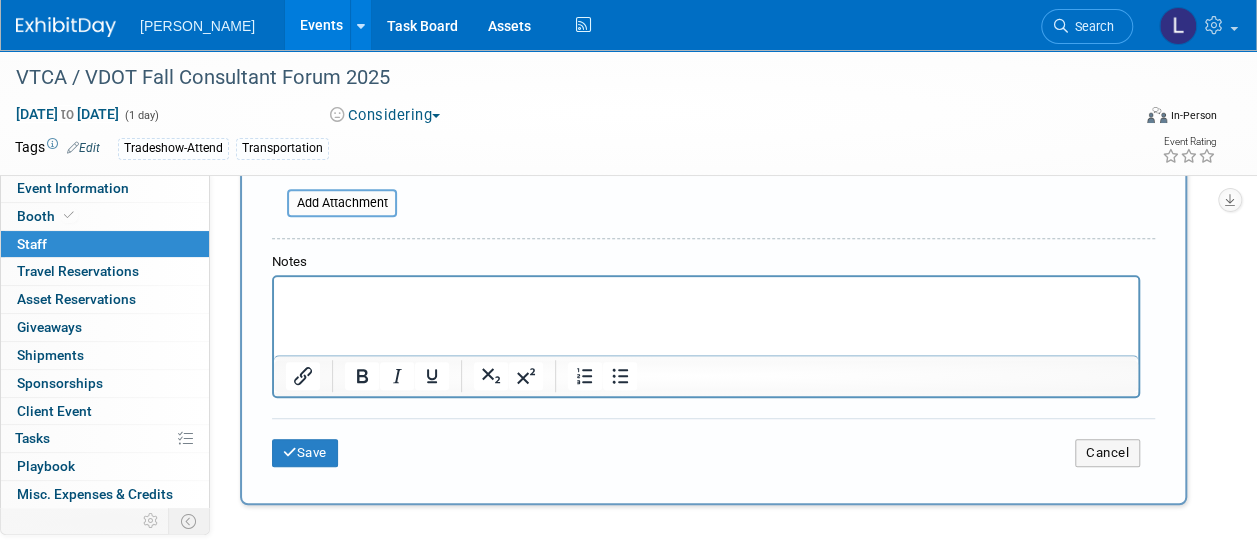 click at bounding box center (706, 295) 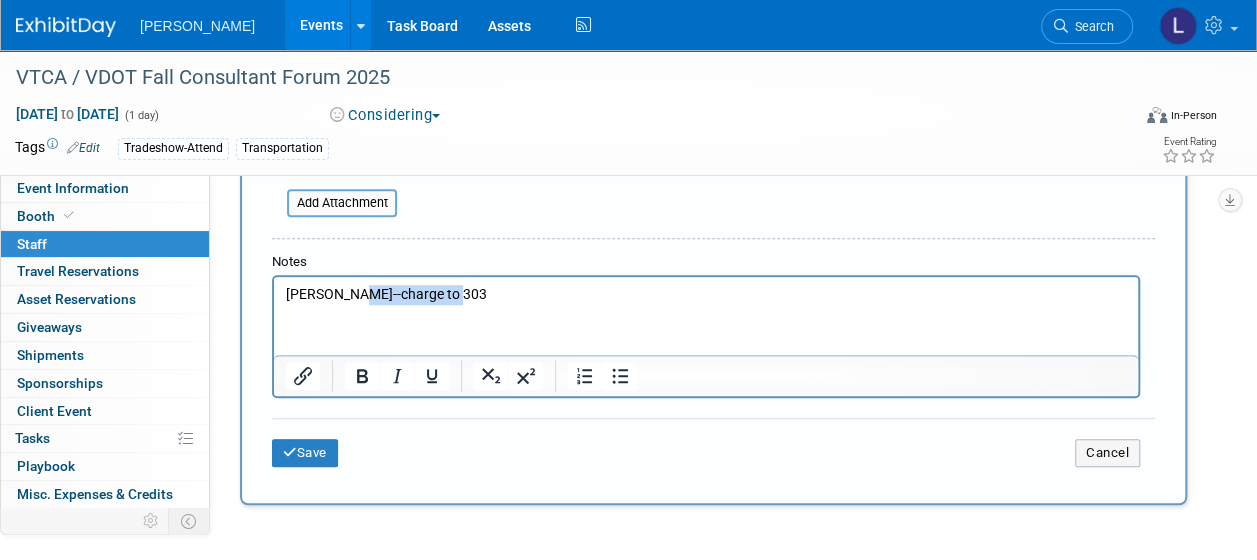 drag, startPoint x: 460, startPoint y: 290, endPoint x: 355, endPoint y: 286, distance: 105.076164 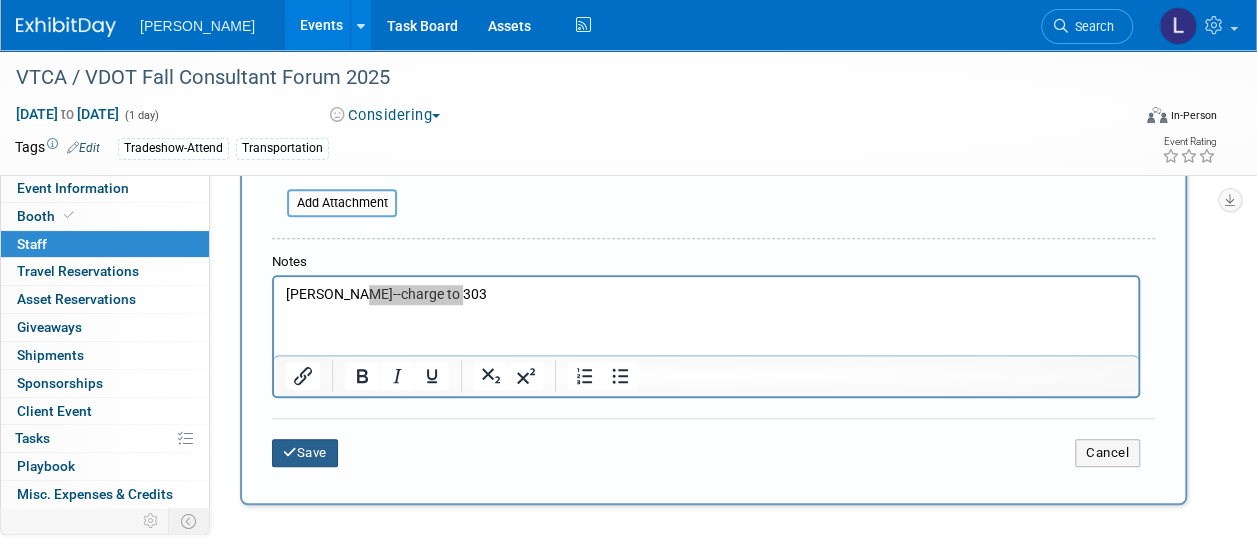 click on "Save" at bounding box center [305, 453] 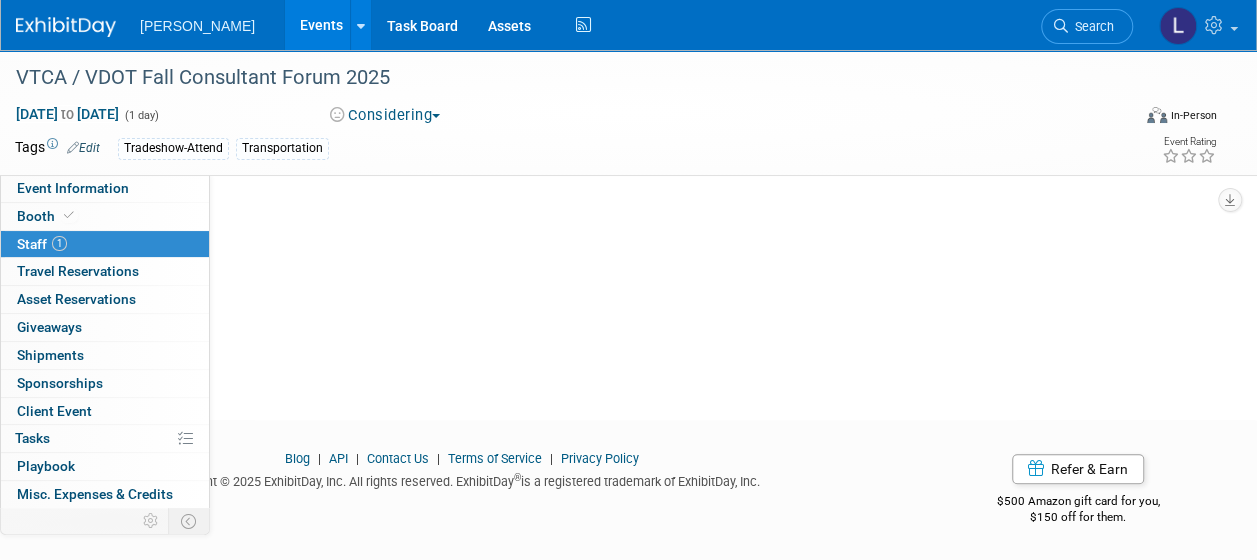 scroll, scrollTop: 0, scrollLeft: 0, axis: both 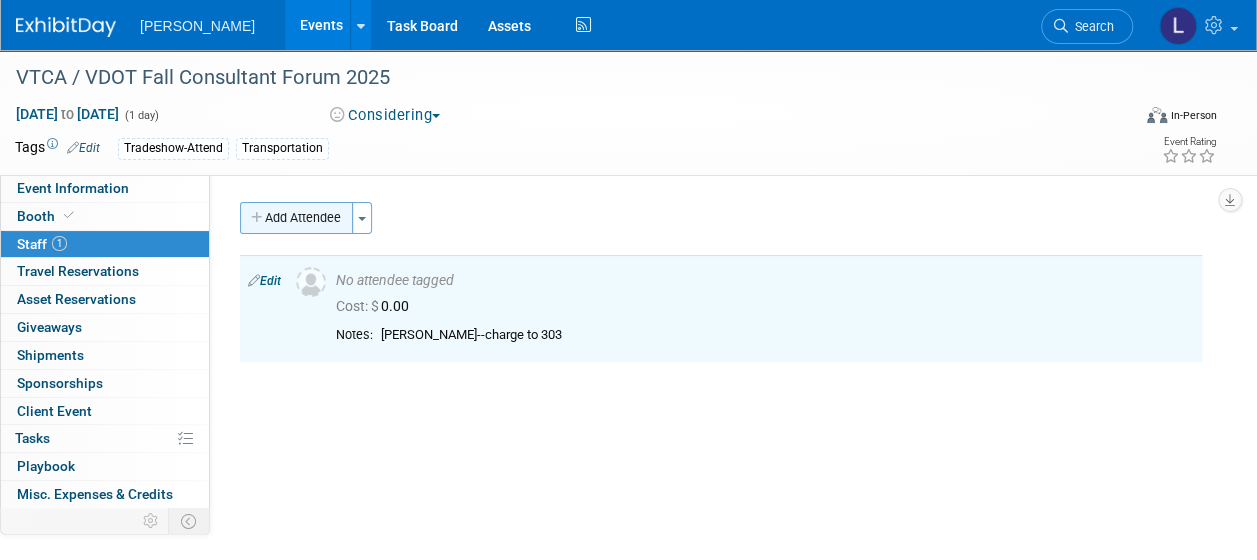 click on "Add Attendee" at bounding box center [296, 218] 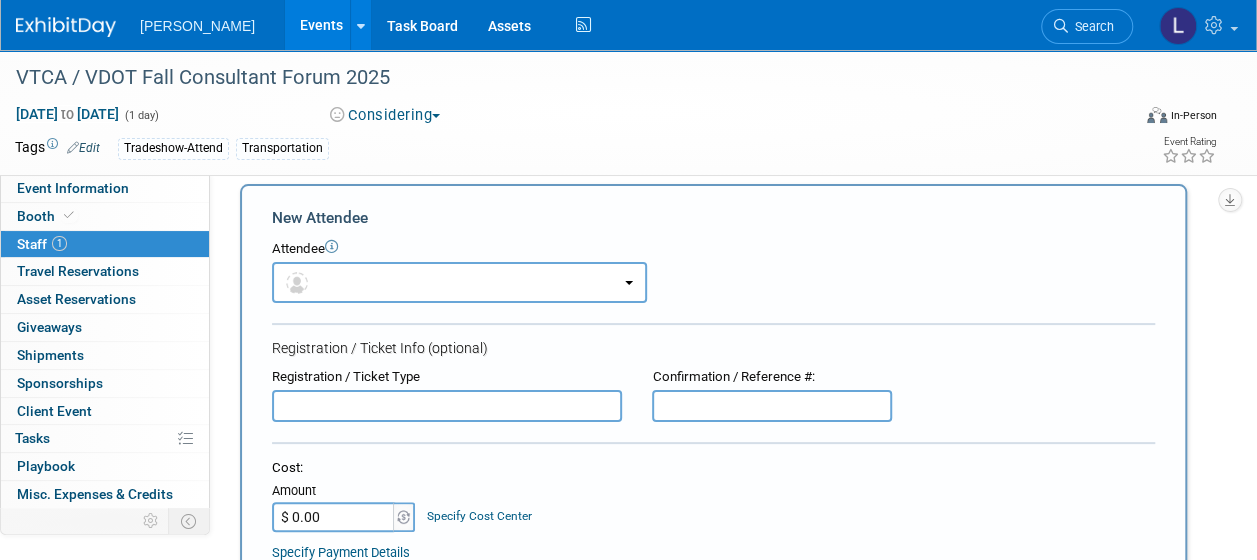 scroll, scrollTop: 500, scrollLeft: 0, axis: vertical 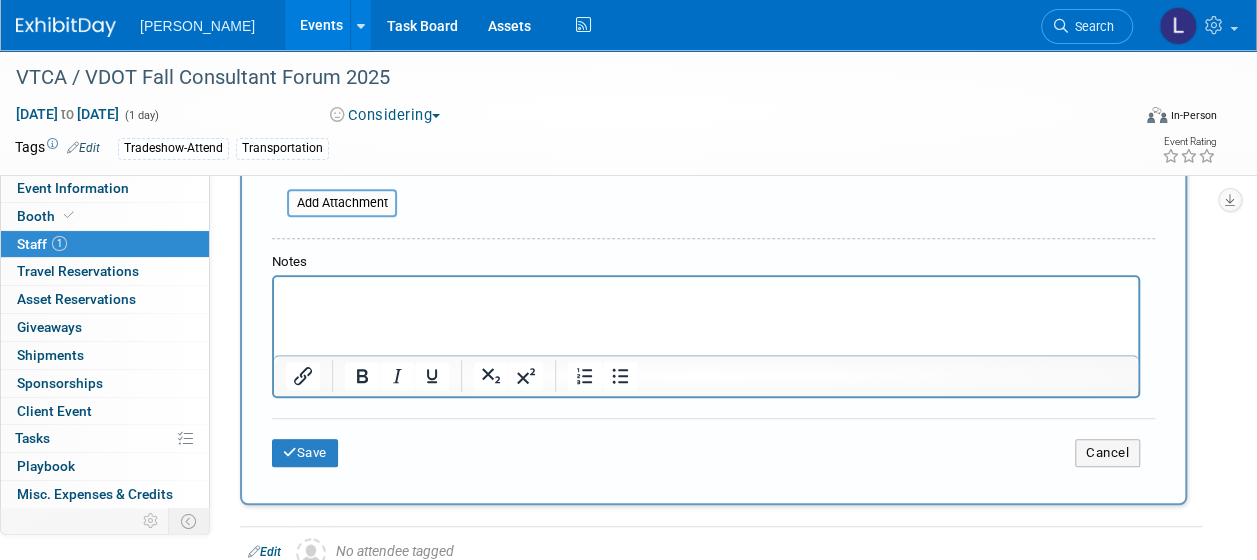 click at bounding box center (706, 295) 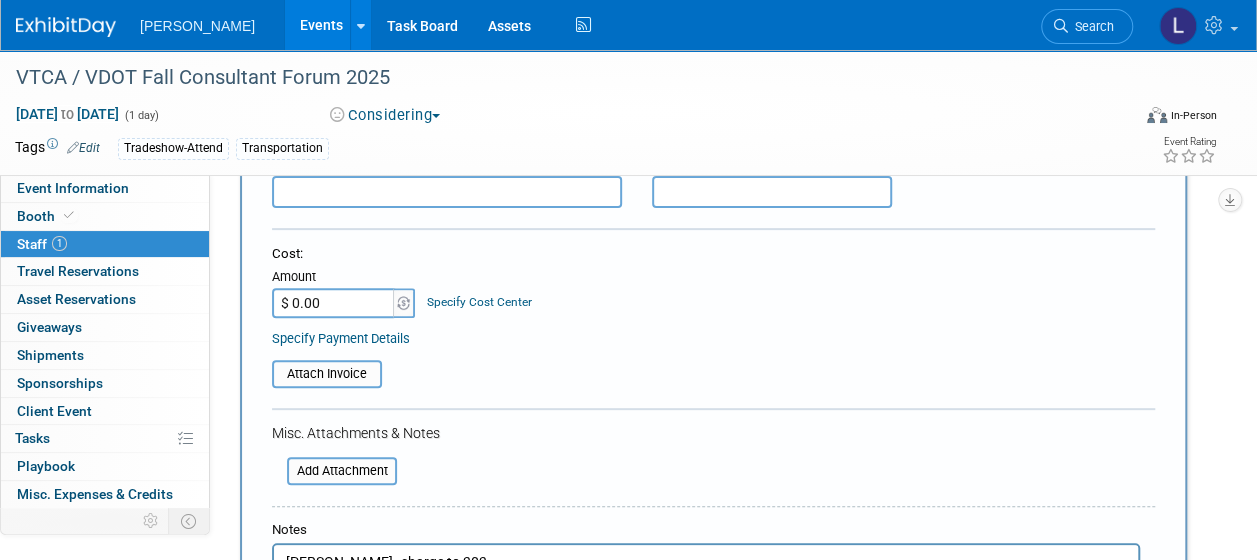 scroll, scrollTop: 200, scrollLeft: 0, axis: vertical 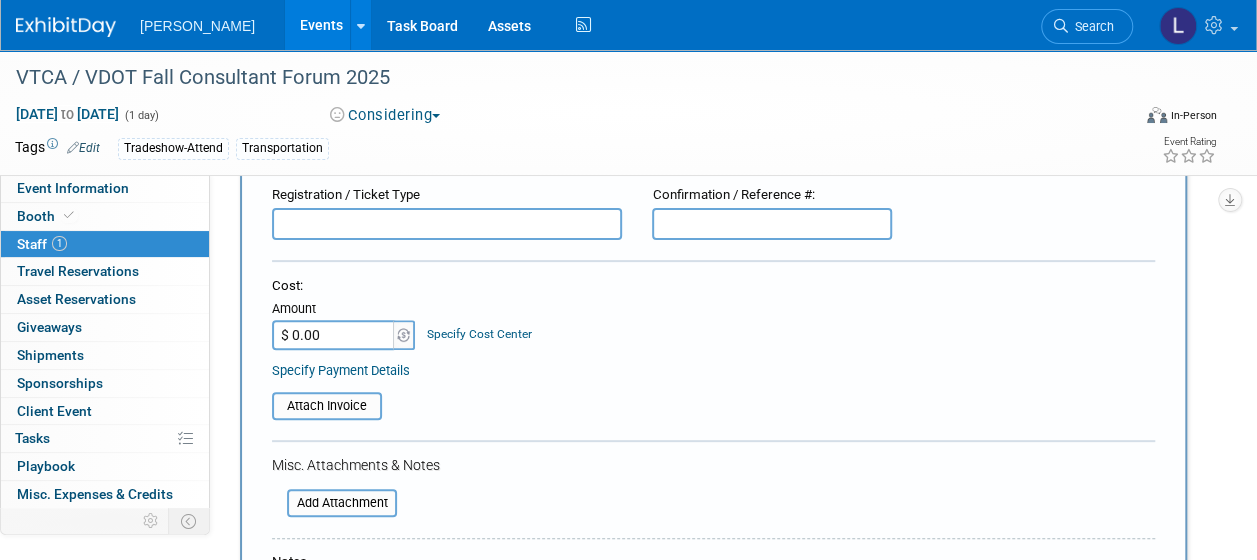 click at bounding box center [447, 224] 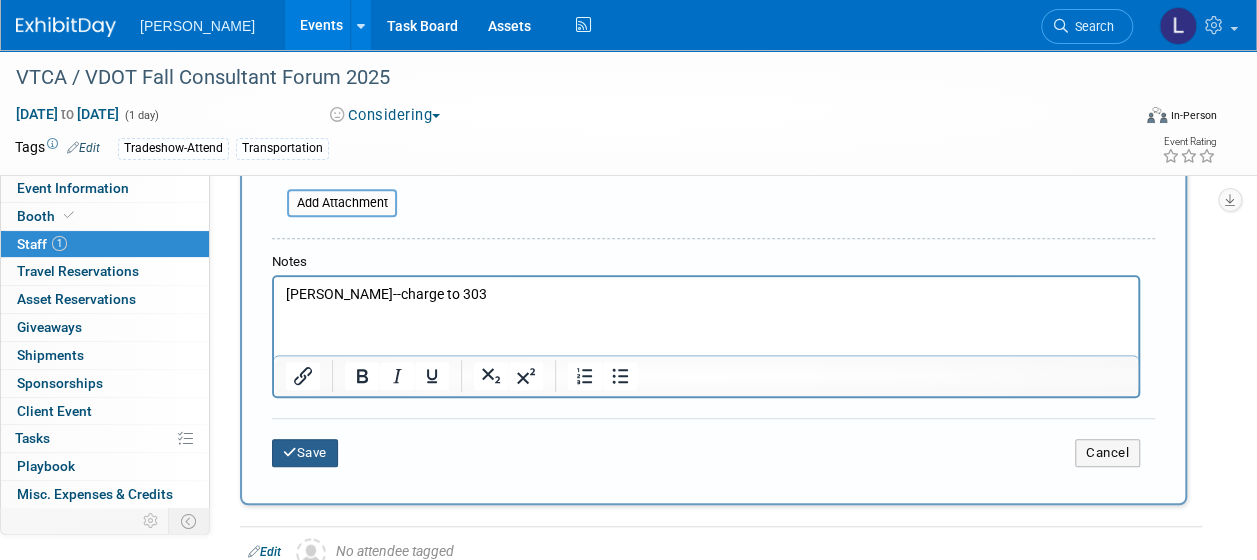 type on "Member Registration" 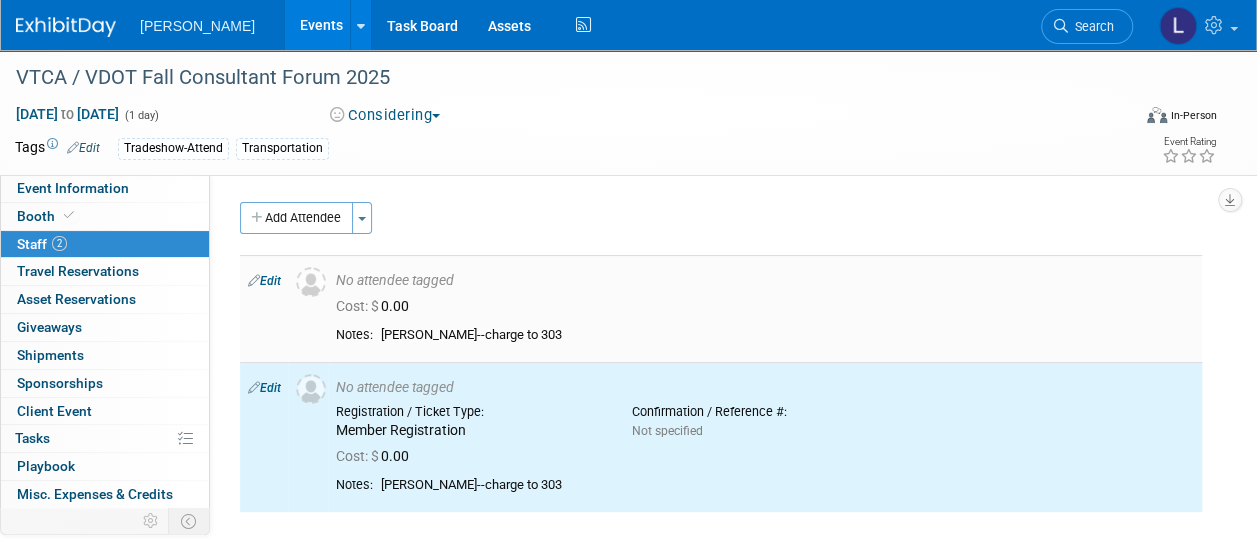 scroll, scrollTop: 0, scrollLeft: 0, axis: both 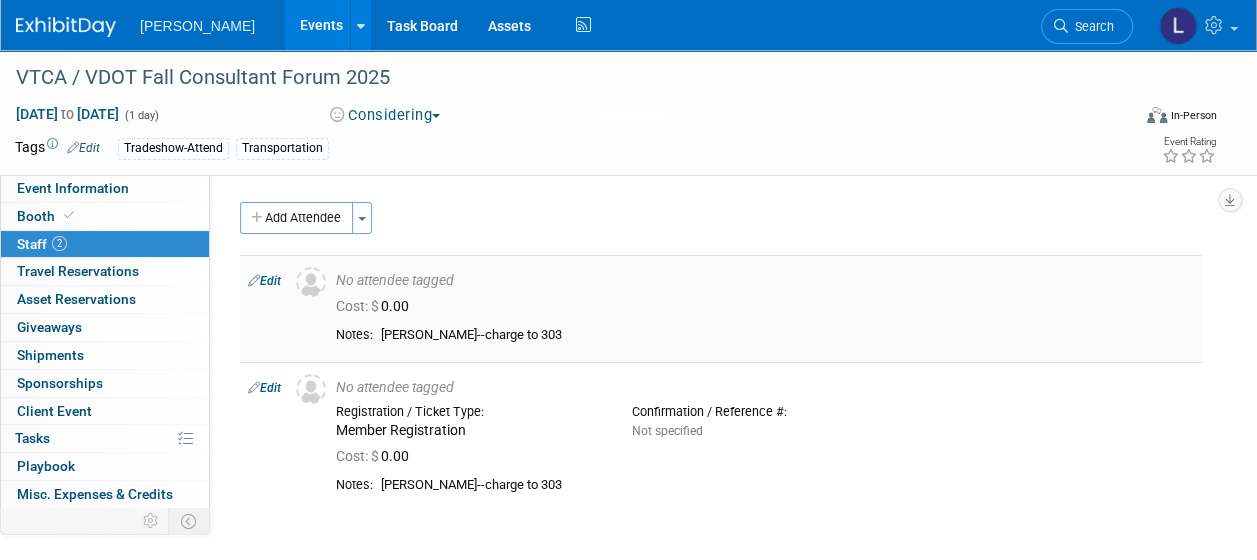 click on "Edit" at bounding box center [264, 281] 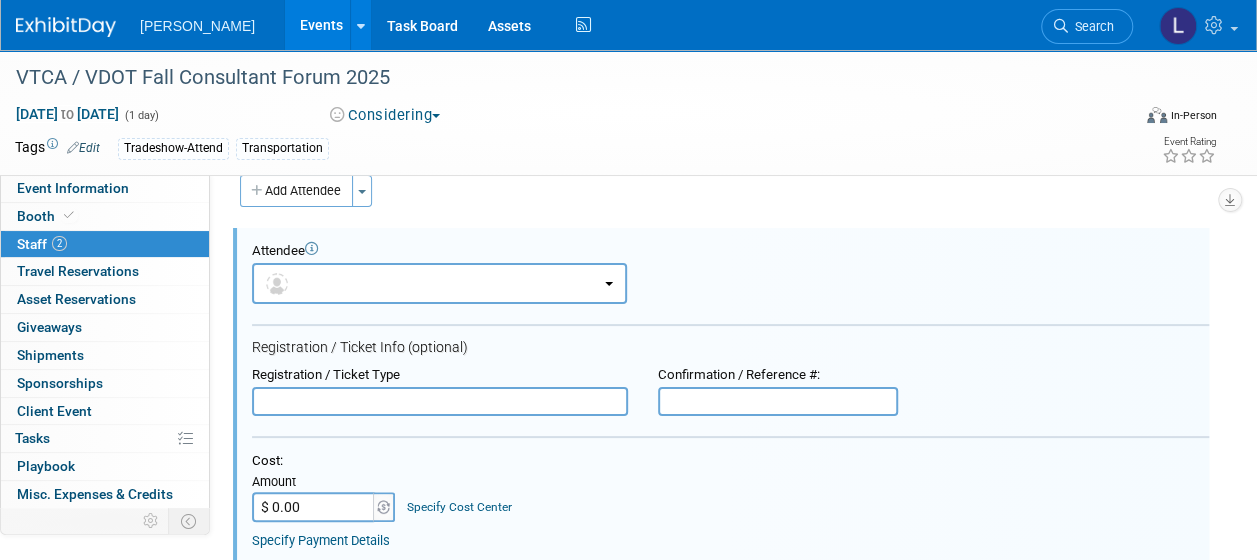 scroll, scrollTop: 0, scrollLeft: 0, axis: both 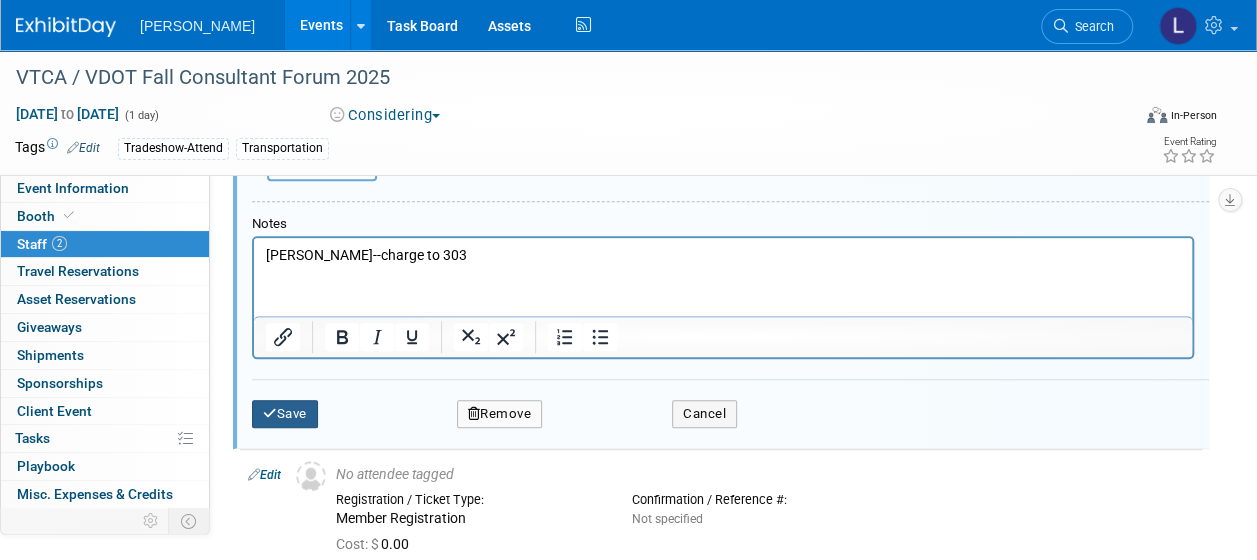 type on "Member Registration" 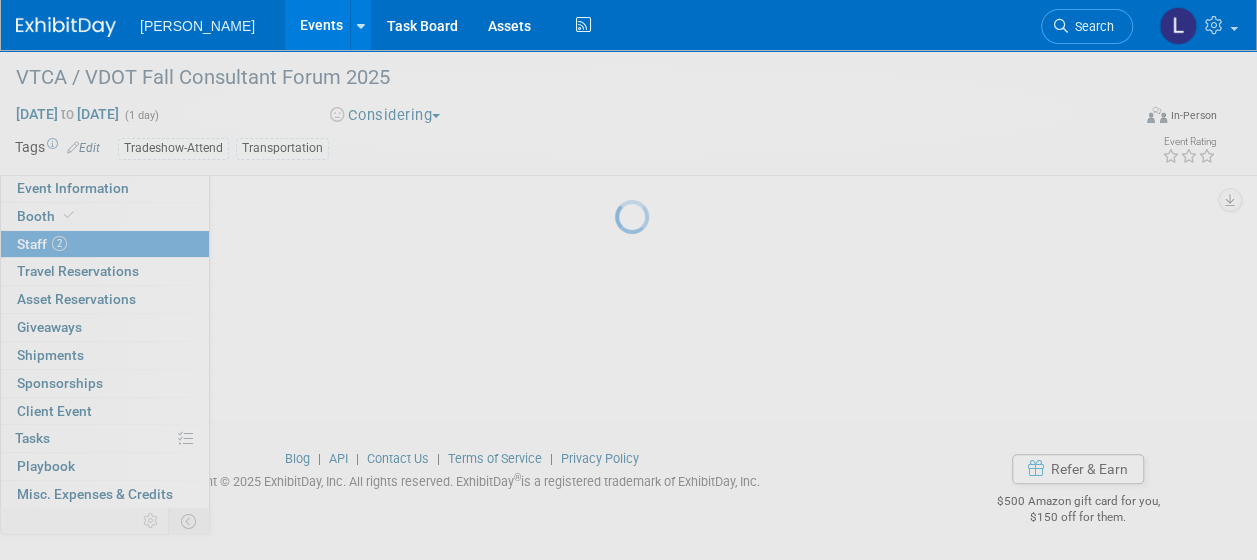 scroll, scrollTop: 271, scrollLeft: 0, axis: vertical 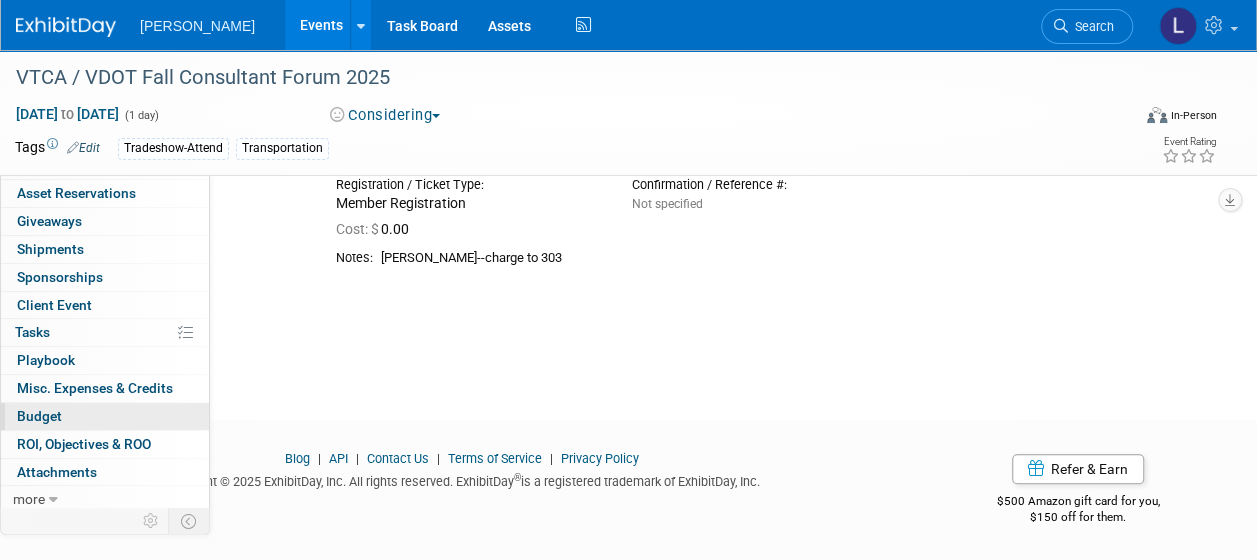 click on "Budget" at bounding box center [105, 416] 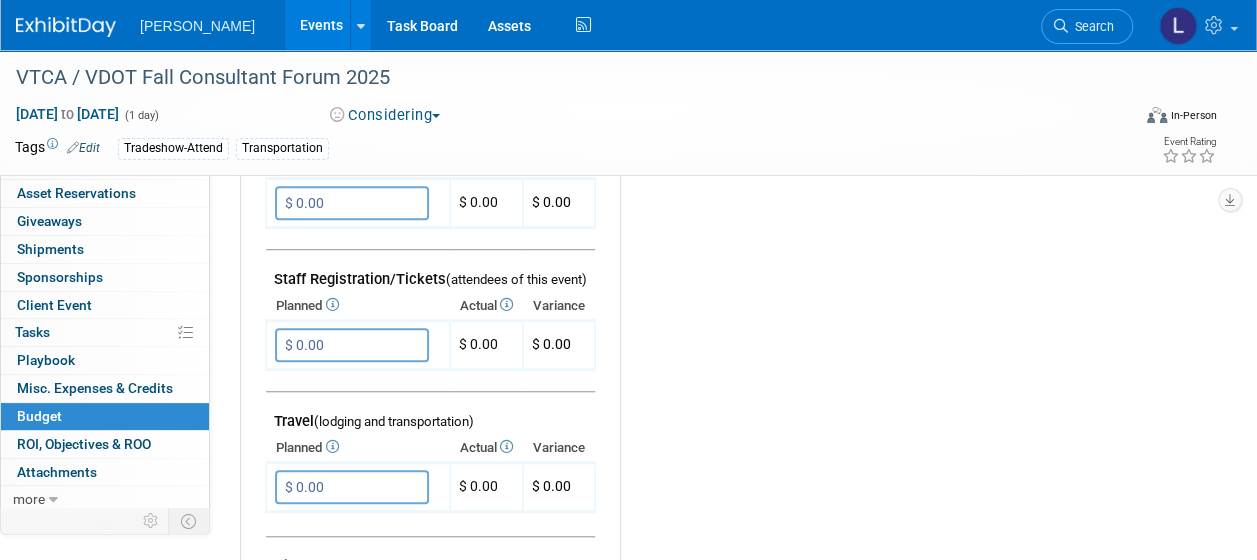 scroll, scrollTop: 600, scrollLeft: 0, axis: vertical 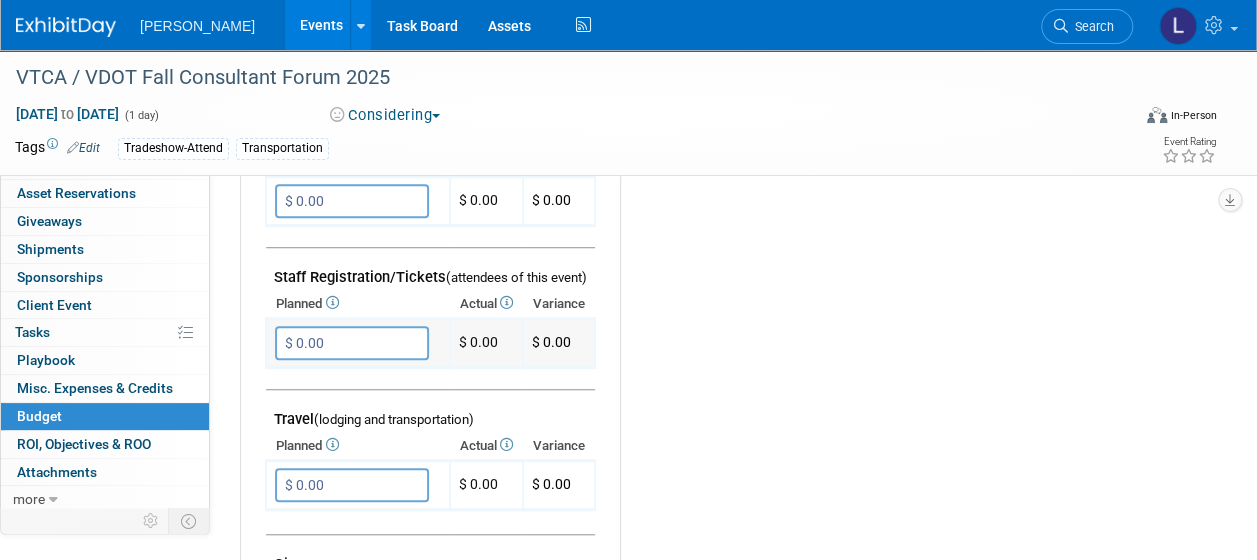 click on "$ 0.00" at bounding box center [352, 343] 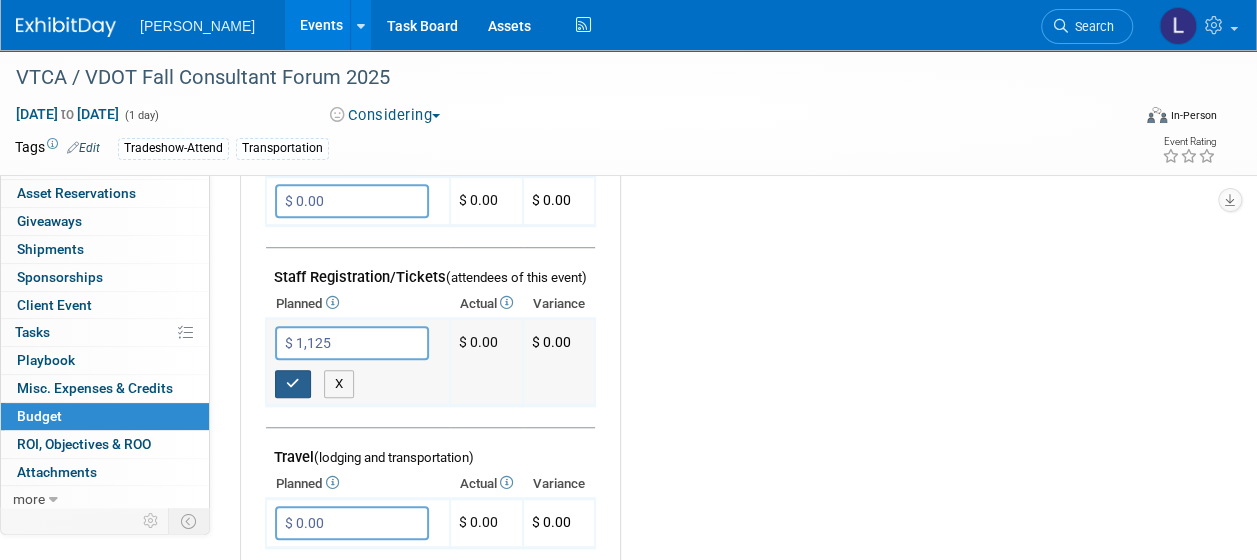 type on "$ 1,125.00" 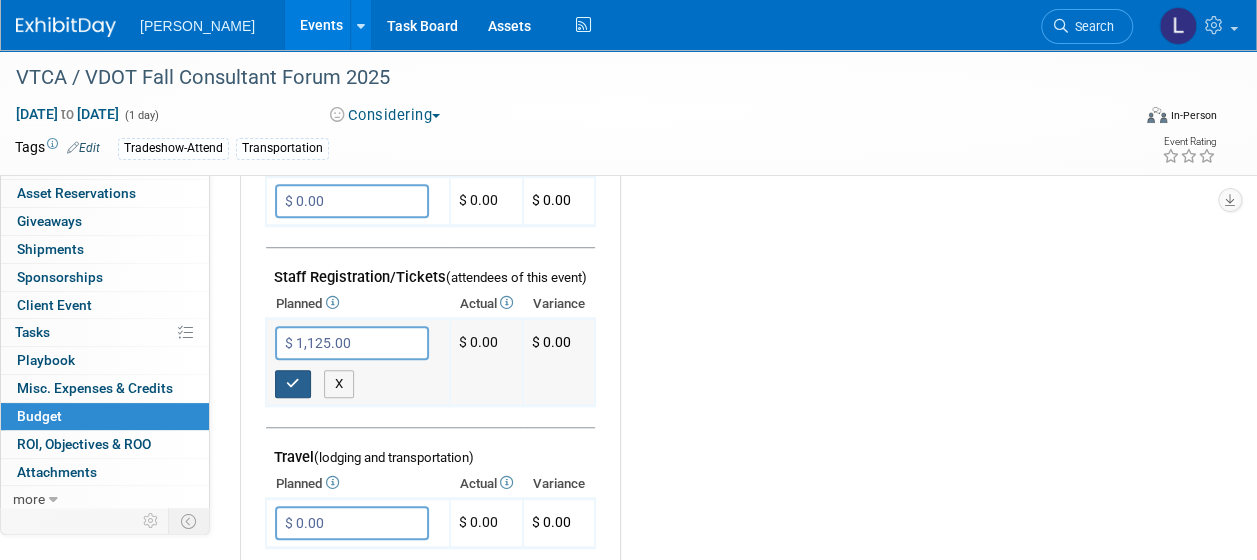 click at bounding box center (293, 383) 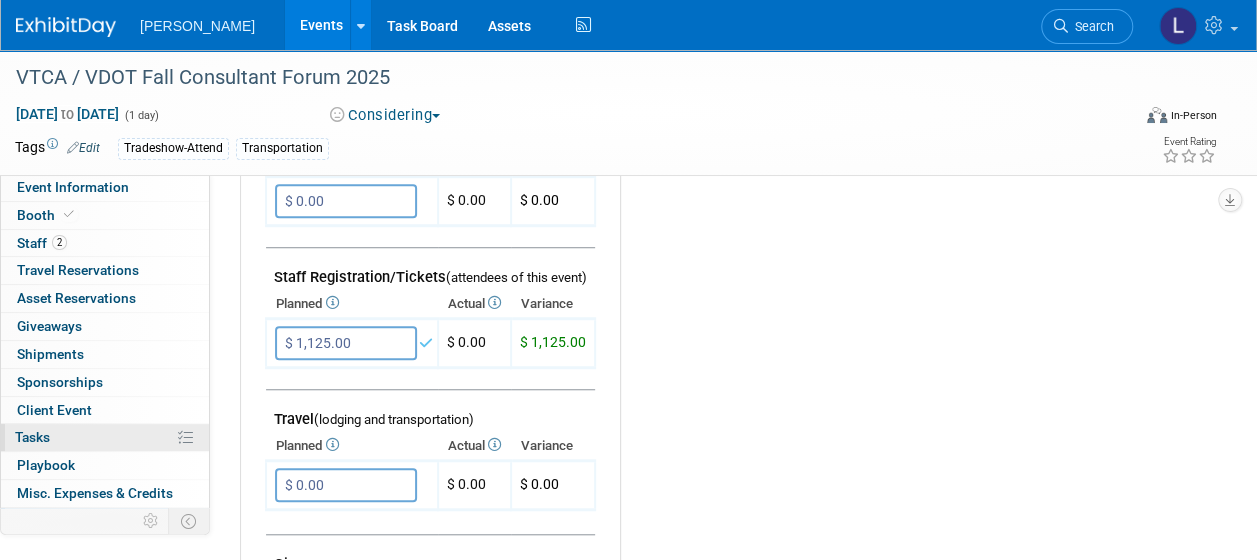 scroll, scrollTop: 0, scrollLeft: 0, axis: both 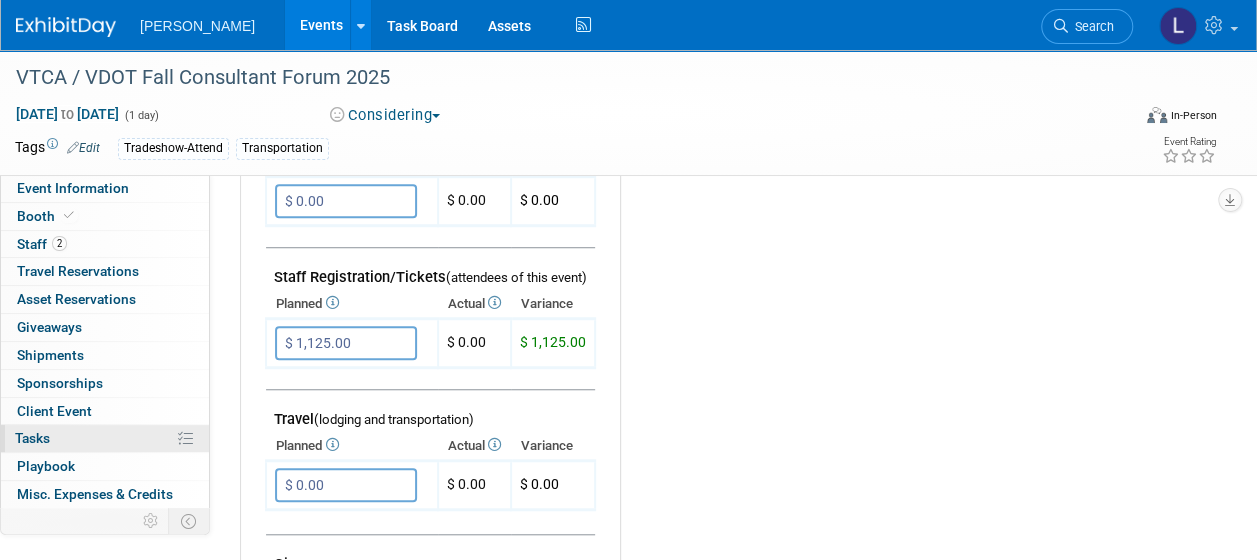 click on "Tasks 0%" at bounding box center (32, 438) 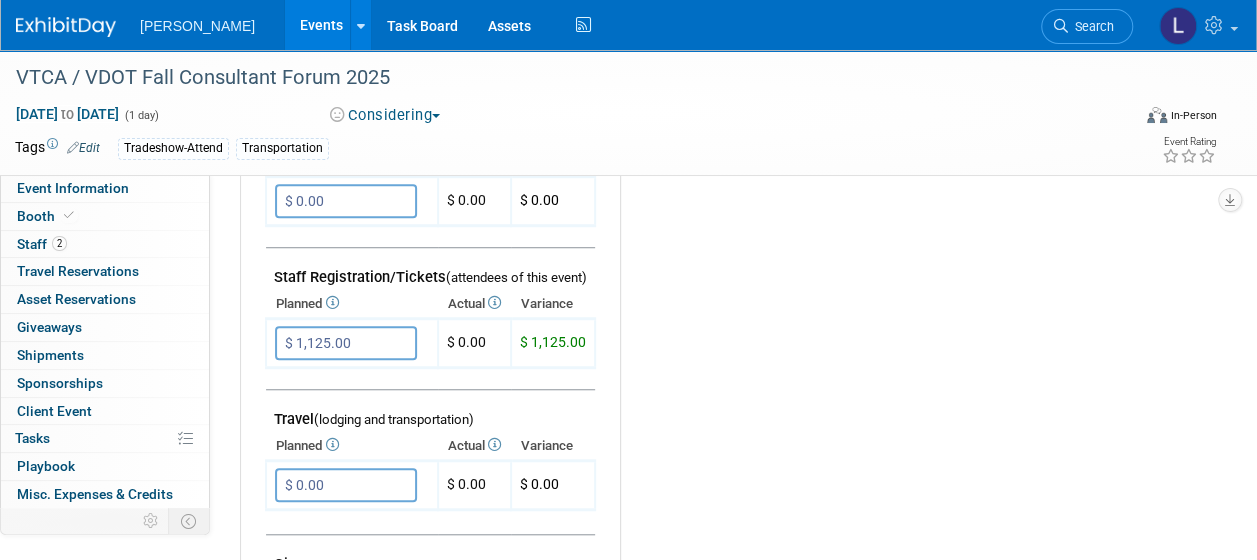 scroll, scrollTop: 0, scrollLeft: 0, axis: both 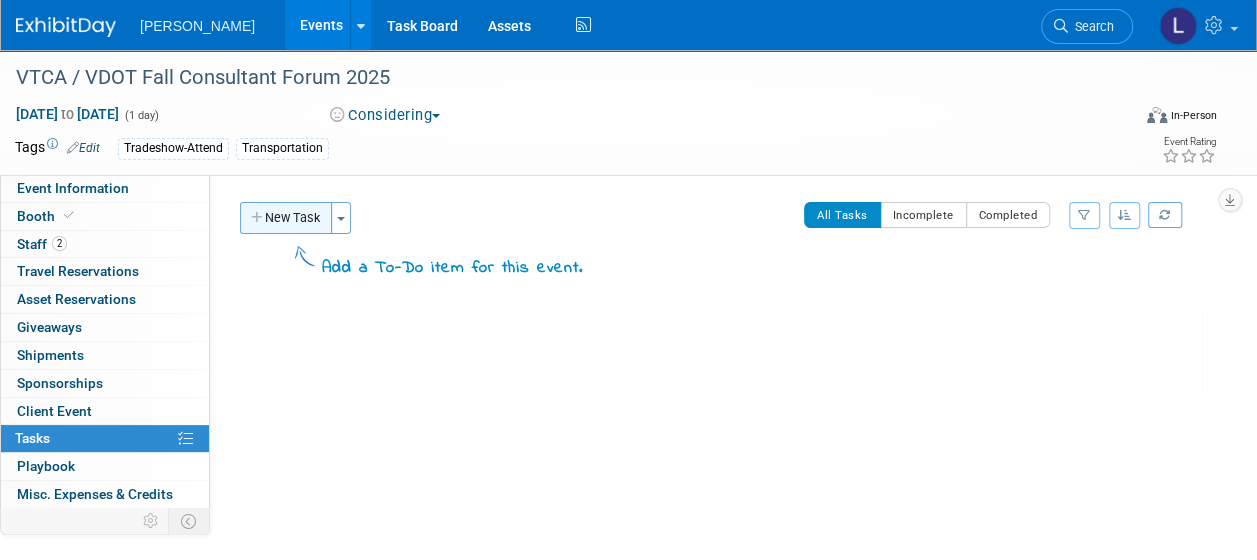 click on "New Task" at bounding box center (286, 218) 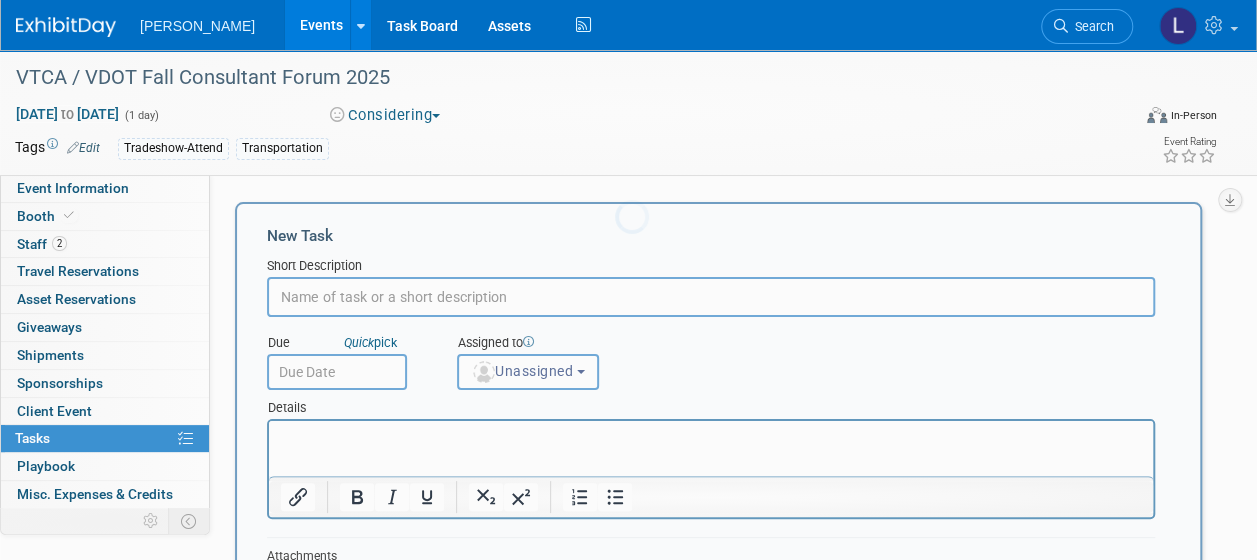 scroll, scrollTop: 0, scrollLeft: 0, axis: both 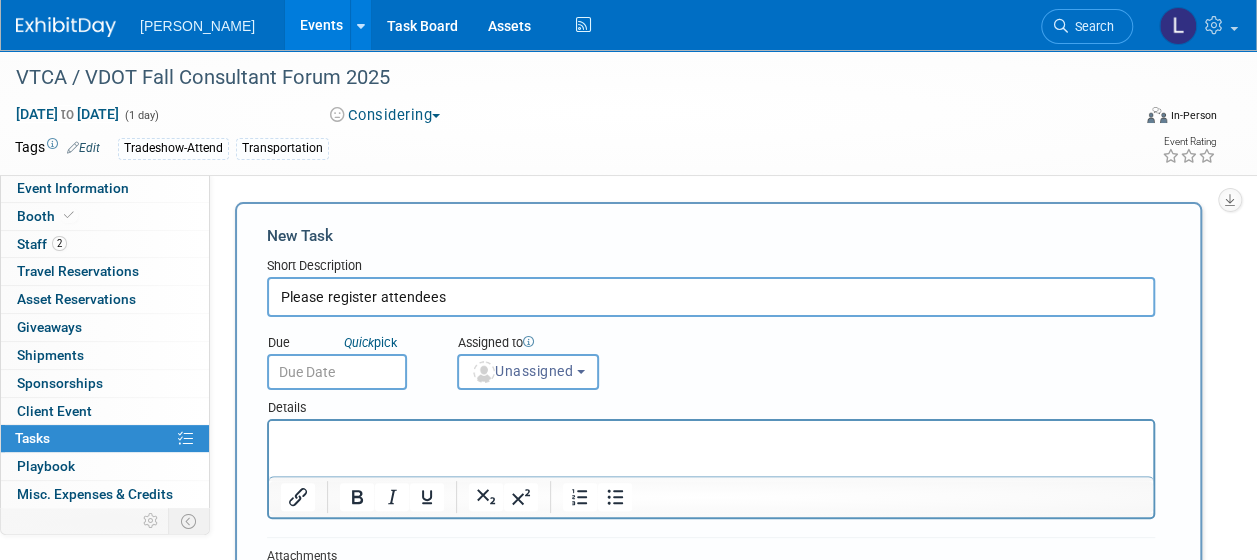 type on "Please register attendees" 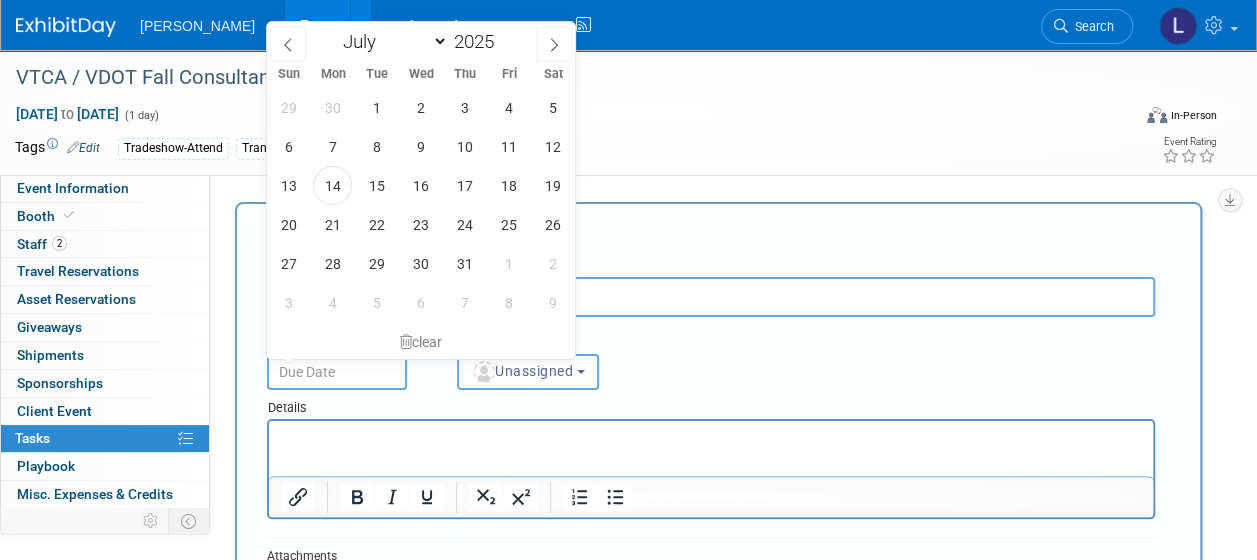 click at bounding box center [337, 372] 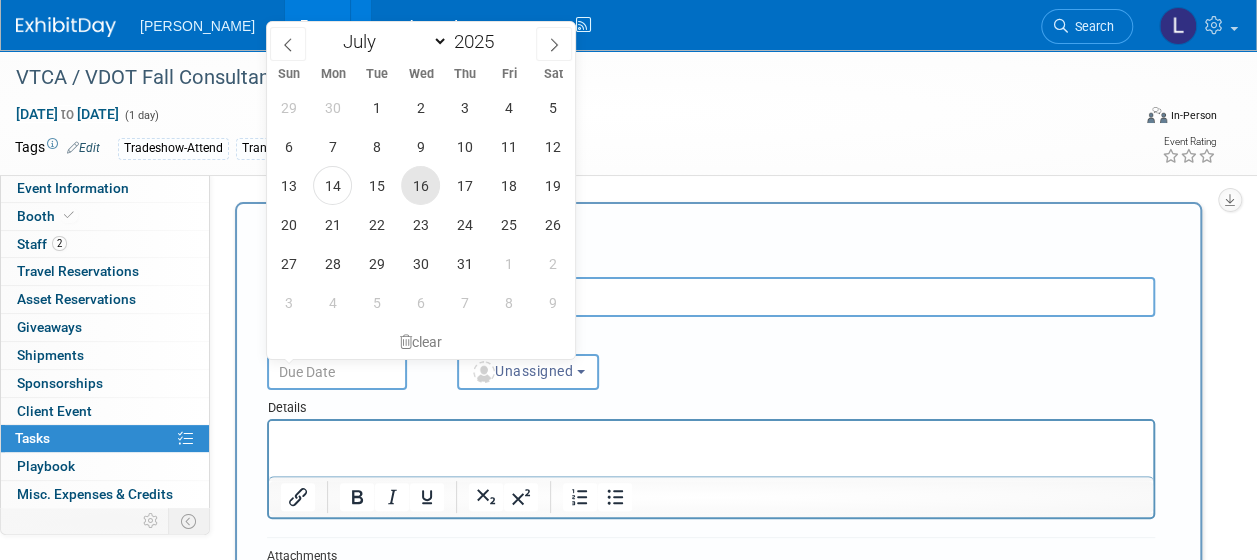 click on "16" at bounding box center [420, 185] 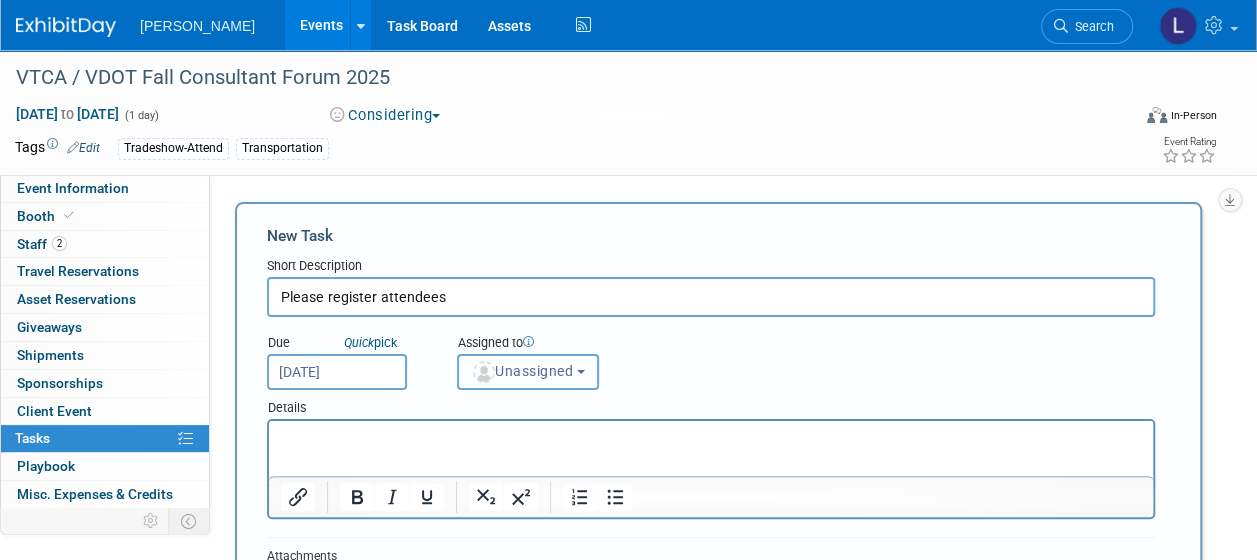click on "Unassigned" at bounding box center [528, 372] 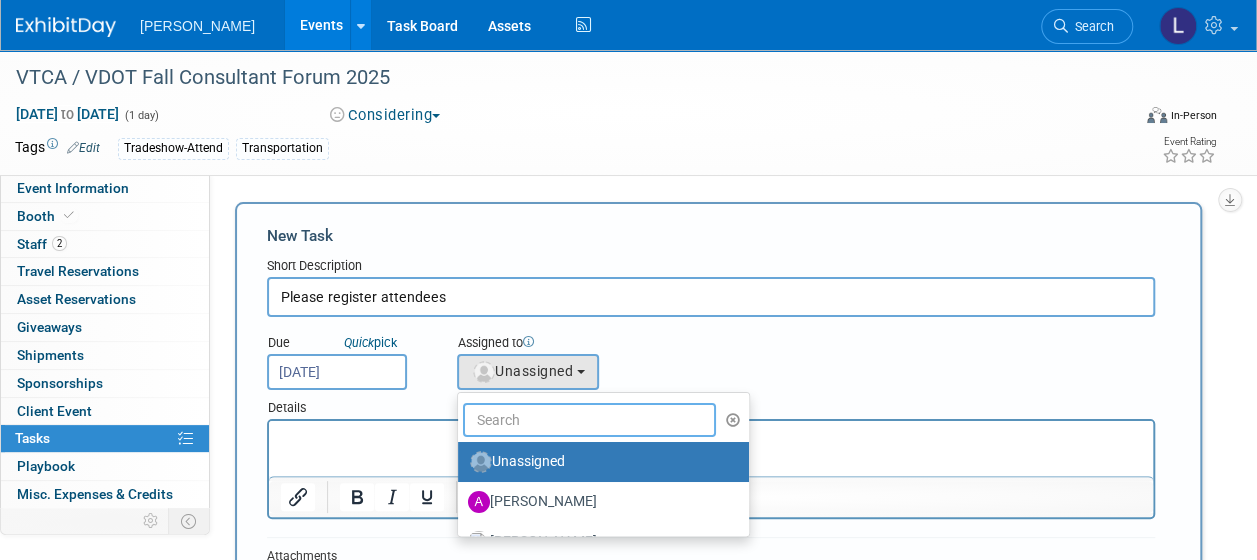 click at bounding box center (589, 420) 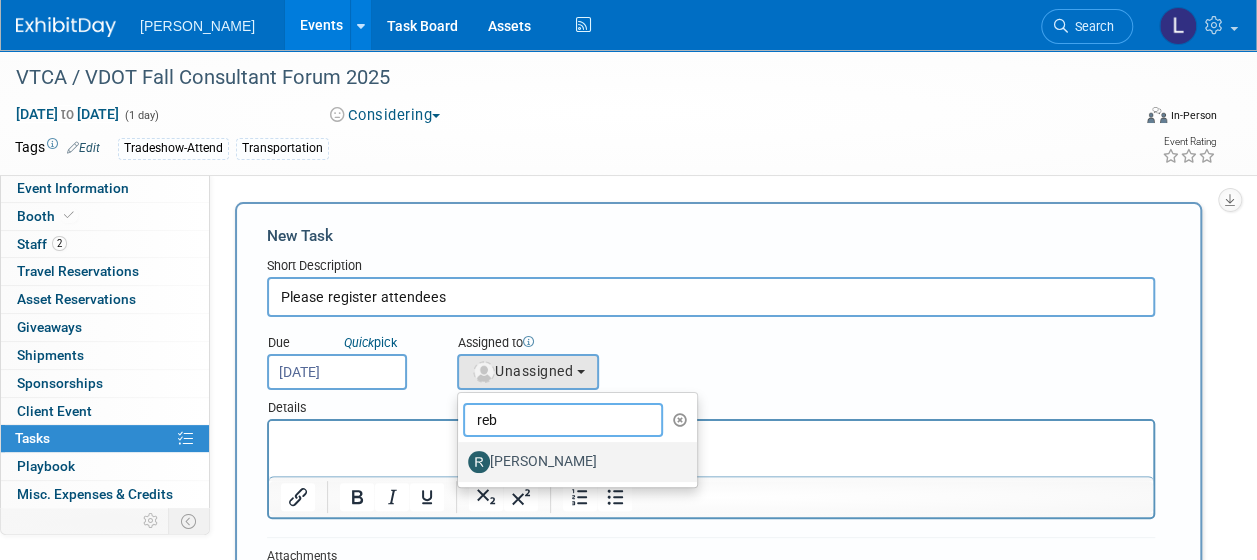 type on "reb" 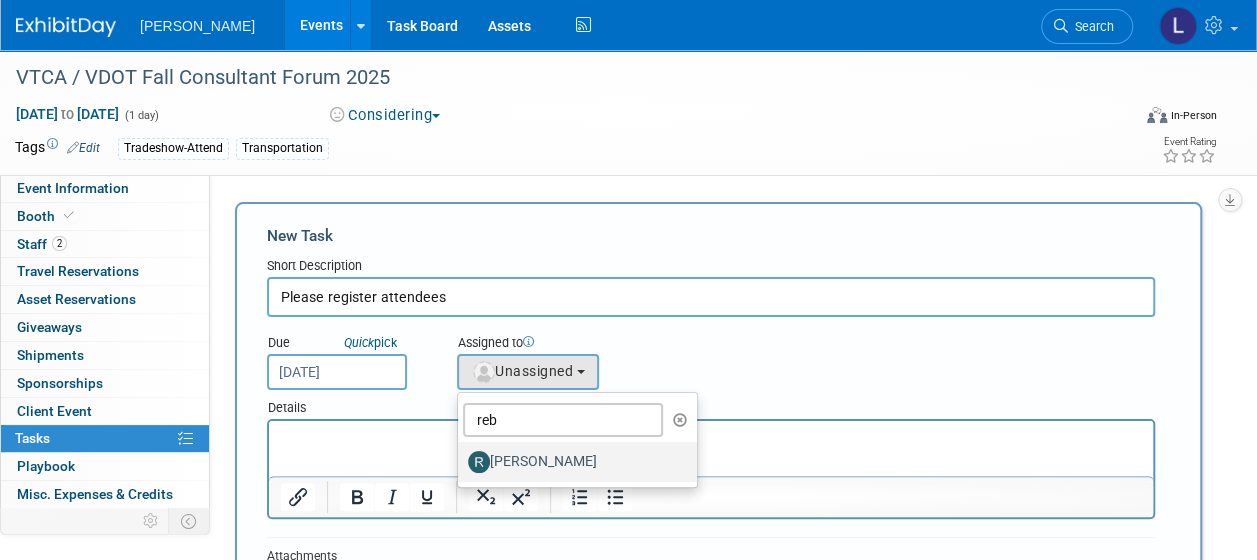 drag, startPoint x: 530, startPoint y: 457, endPoint x: 161, endPoint y: 24, distance: 568.90247 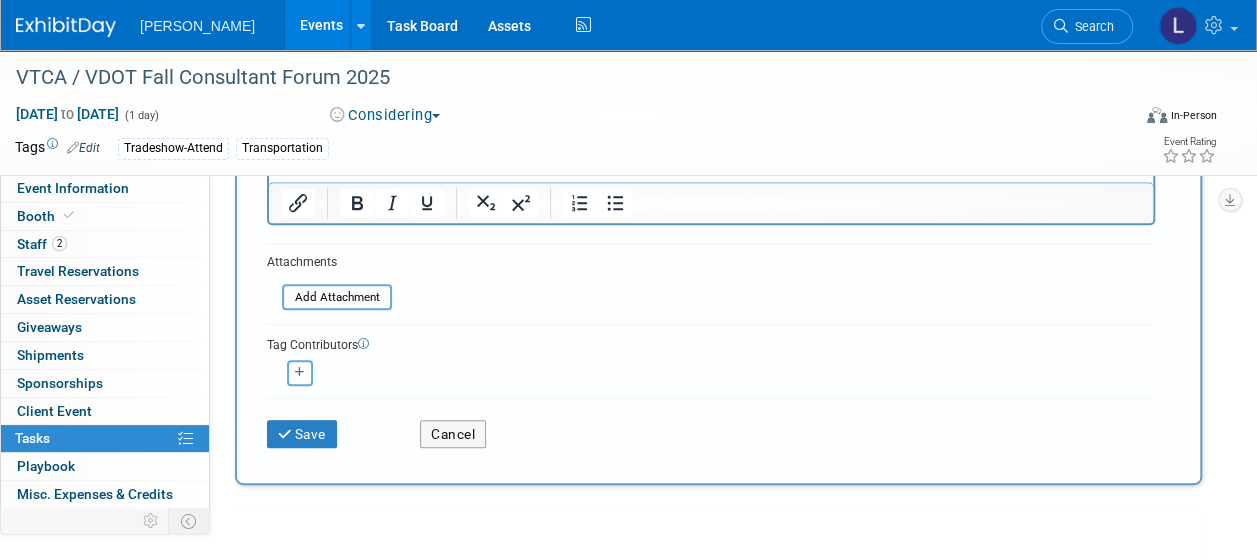 scroll, scrollTop: 300, scrollLeft: 0, axis: vertical 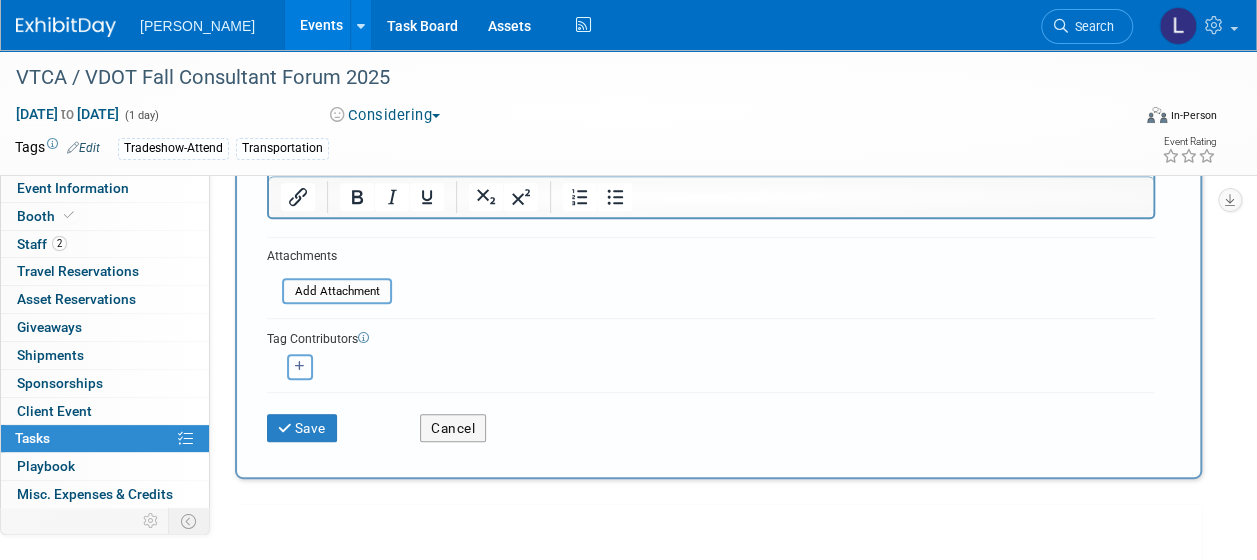 click at bounding box center [300, 366] 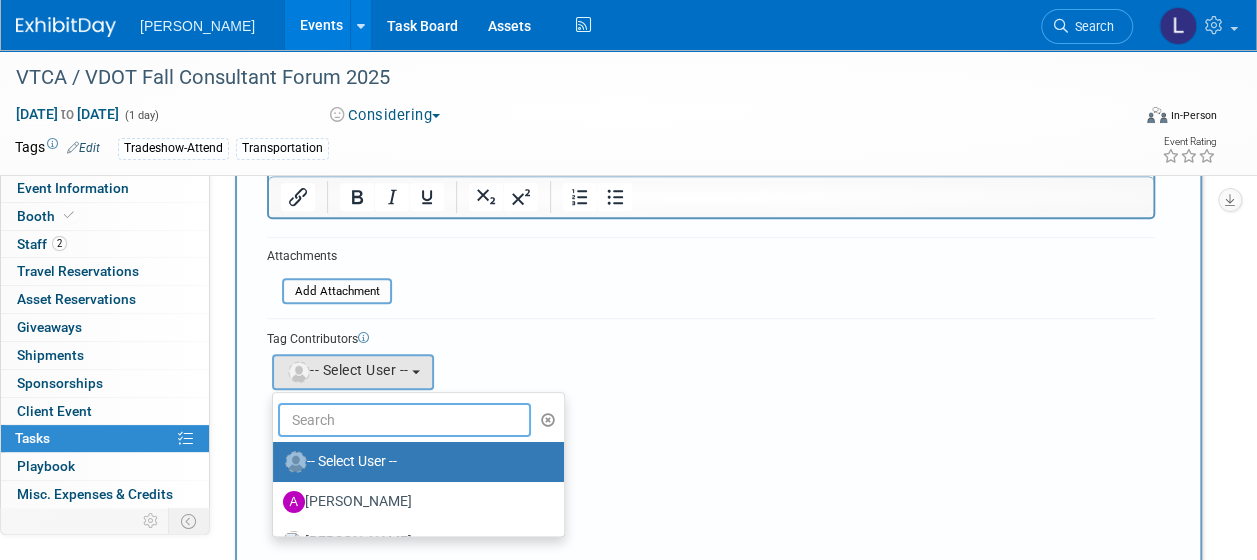 click at bounding box center [404, 420] 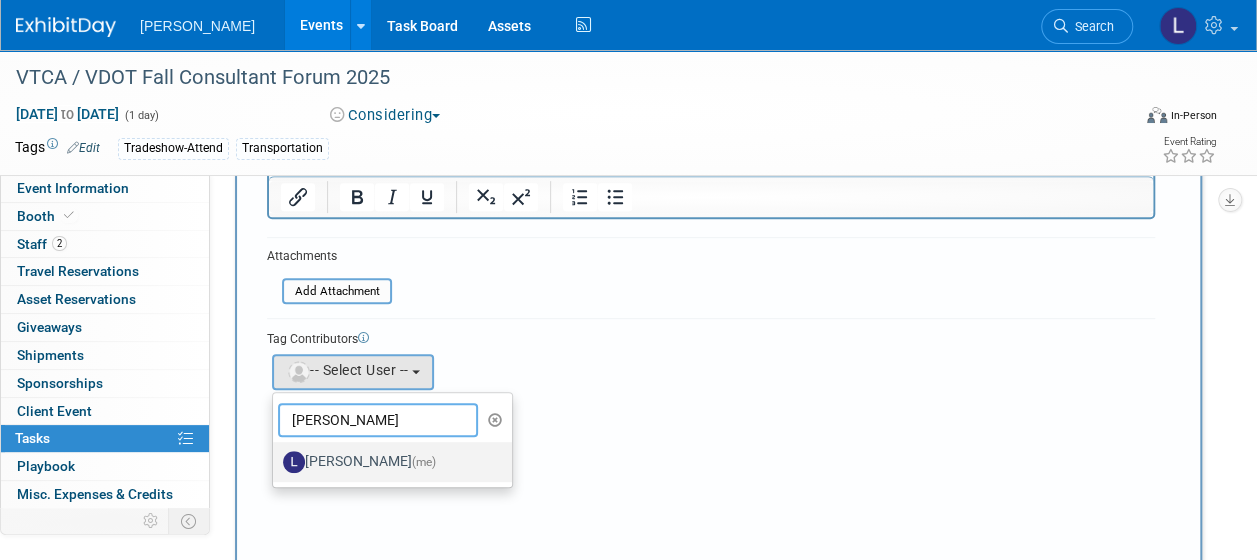 type on "spann" 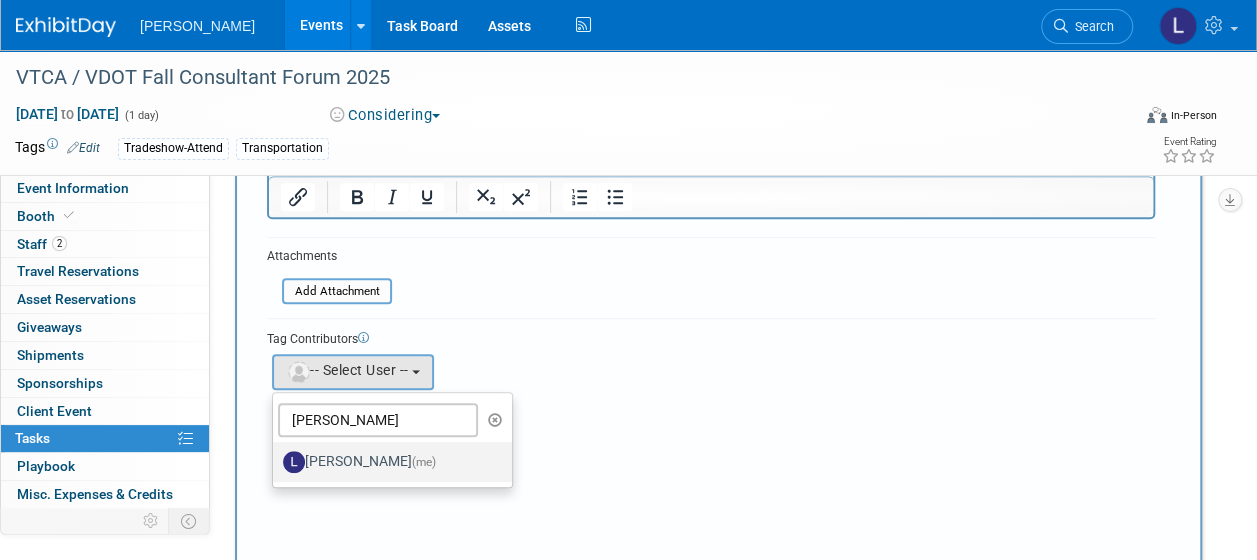 click on "Latice Spann
(me)" at bounding box center (387, 462) 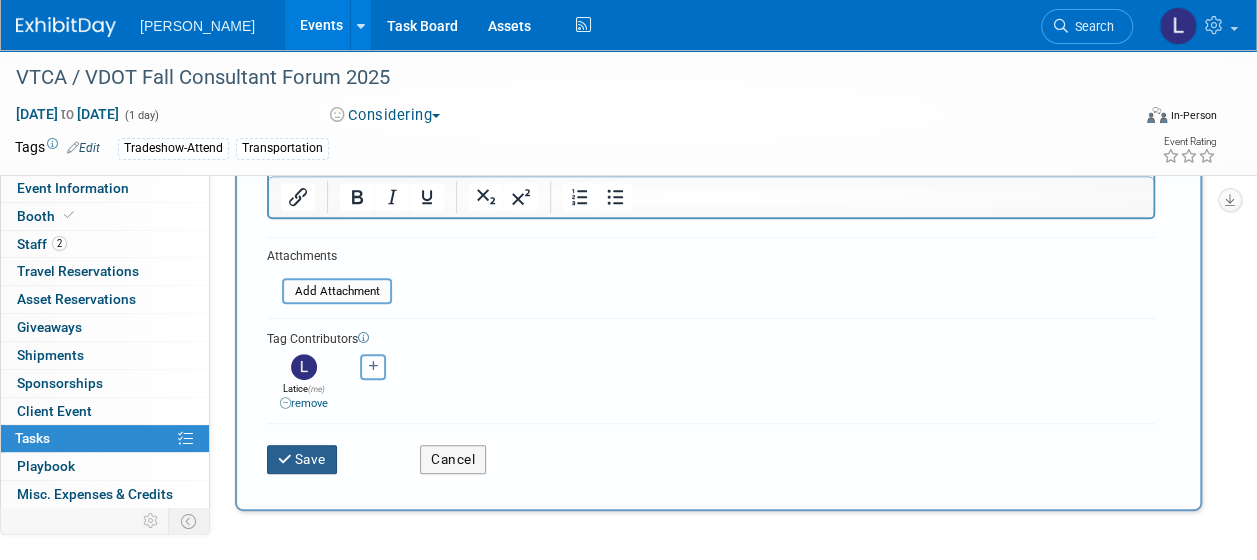 click on "Save" at bounding box center [302, 459] 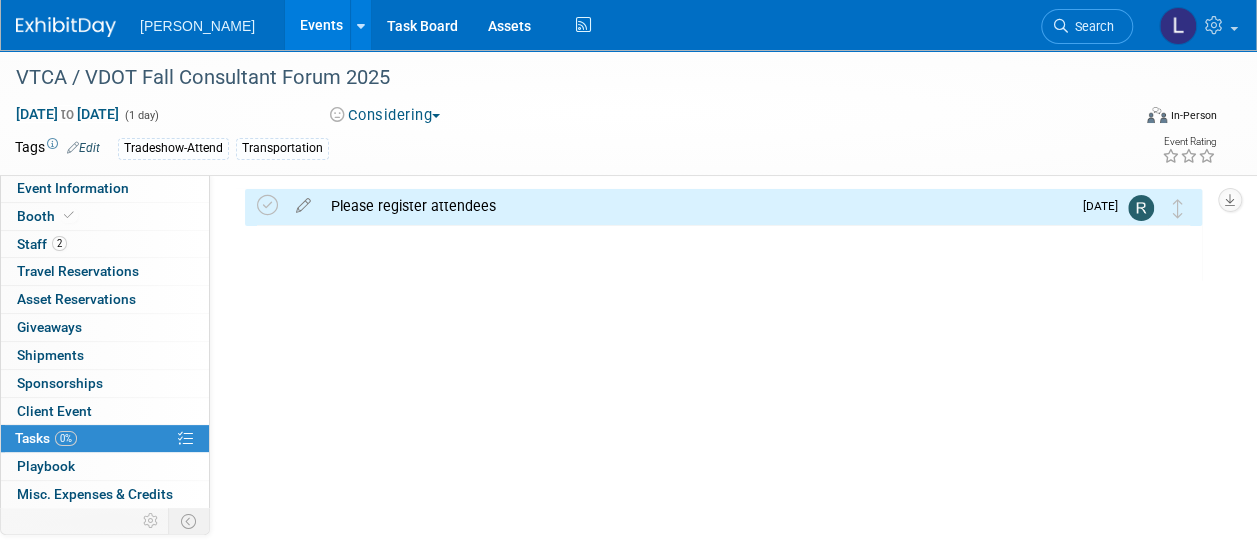 scroll, scrollTop: 0, scrollLeft: 0, axis: both 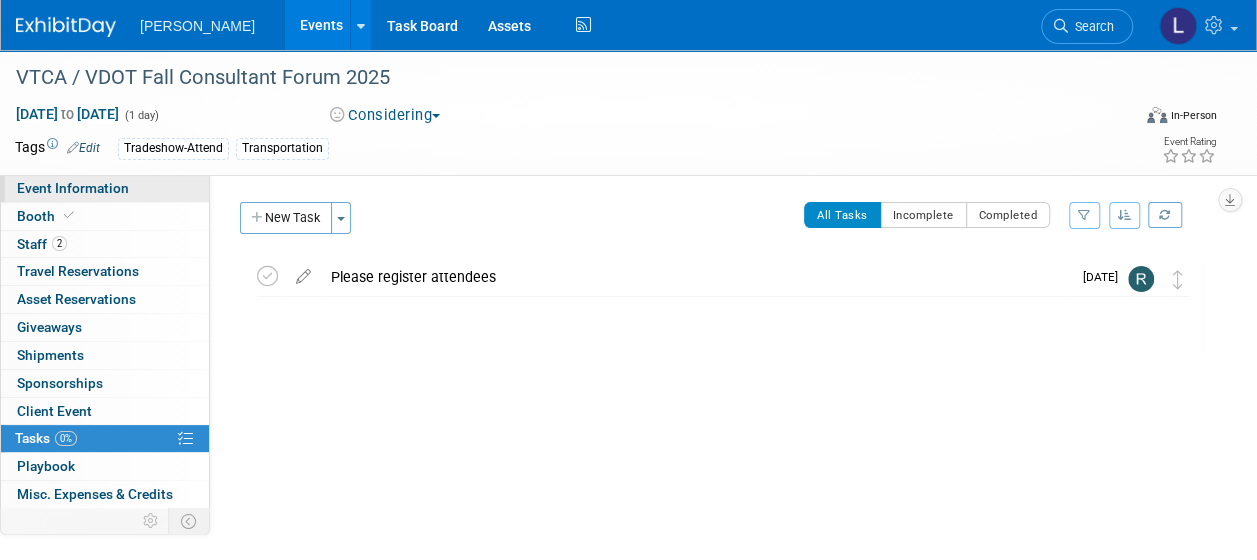 click on "Event Information" at bounding box center (73, 188) 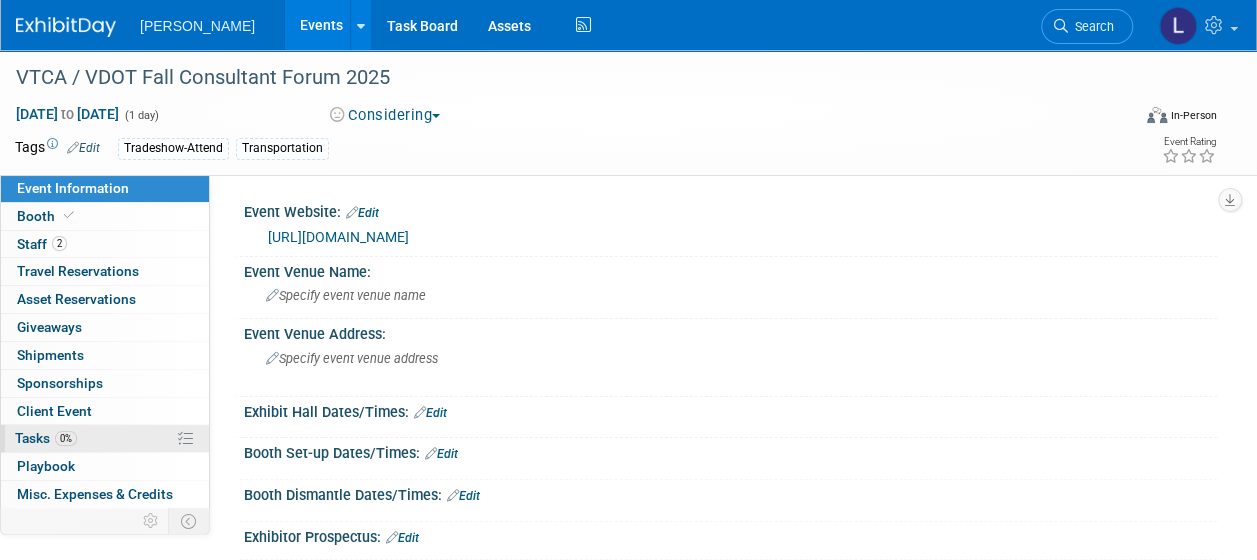 click on "Tasks 0%" at bounding box center [46, 438] 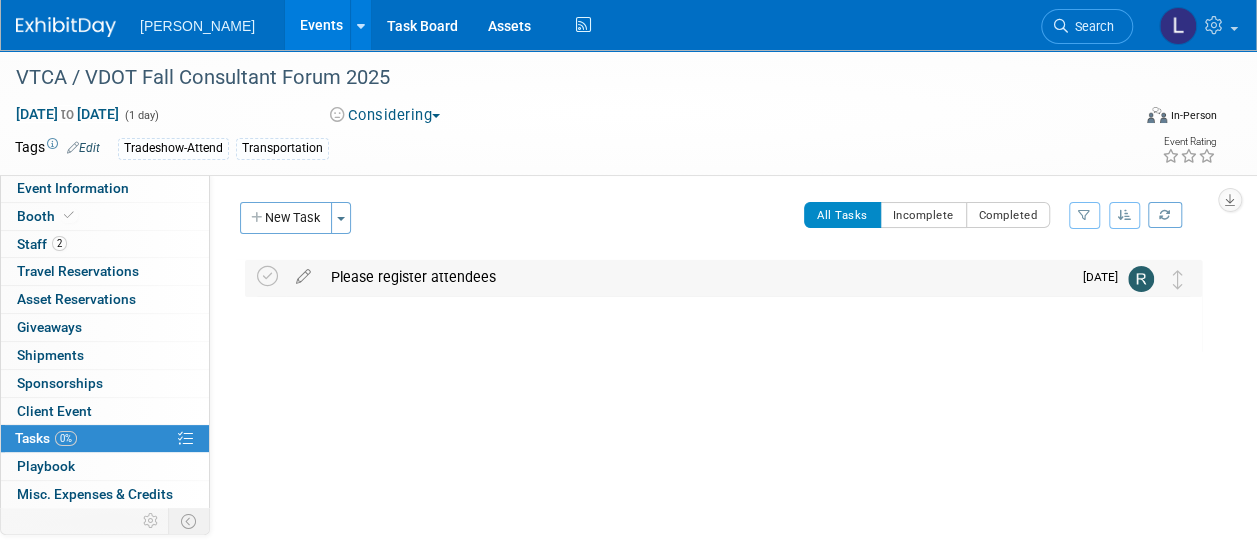 click on "Please register attendees" at bounding box center [696, 277] 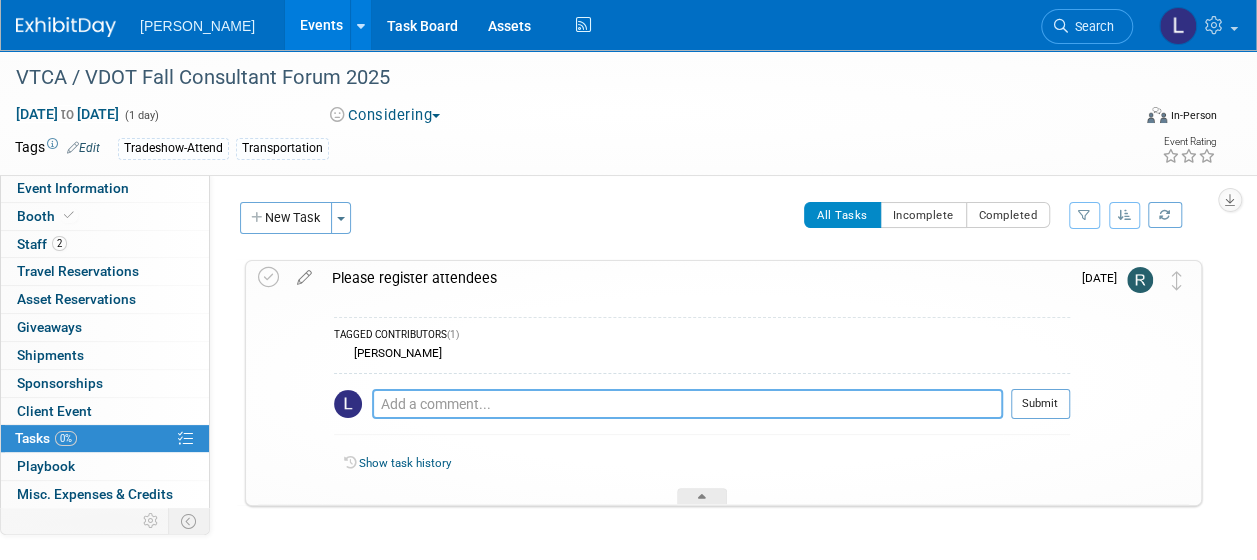 click at bounding box center [687, 404] 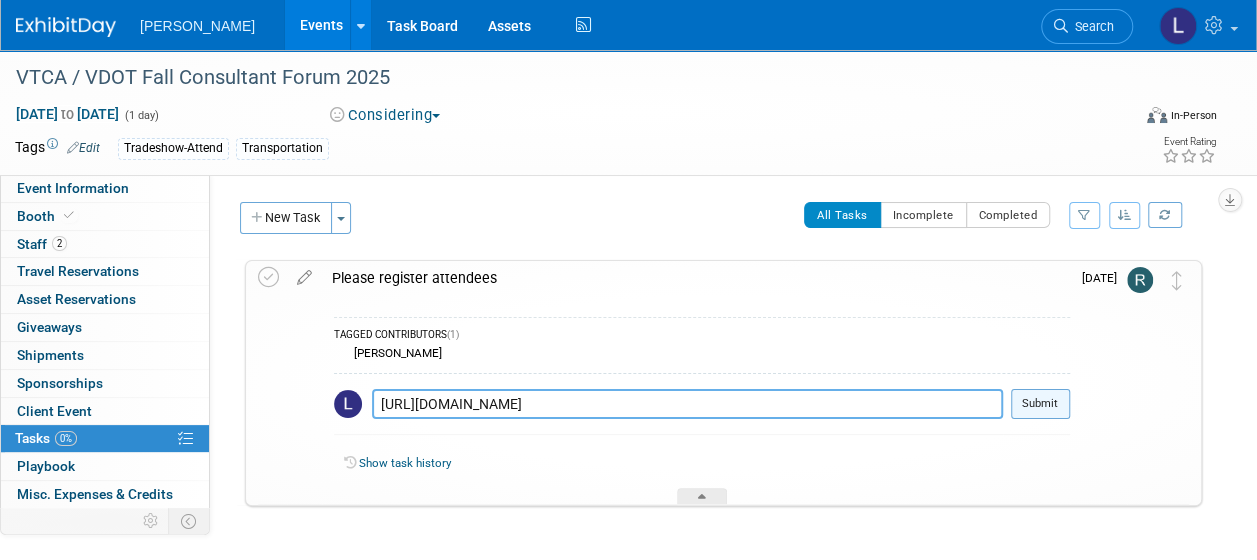 type on "https://www.vtca.org/cf-home" 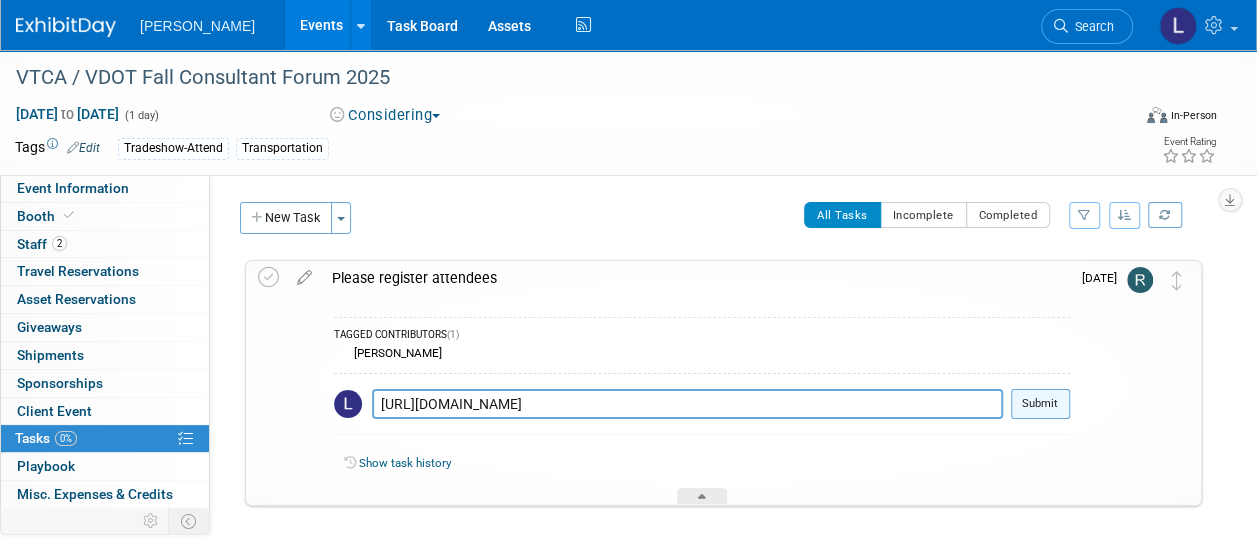 click on "Submit" at bounding box center (1040, 404) 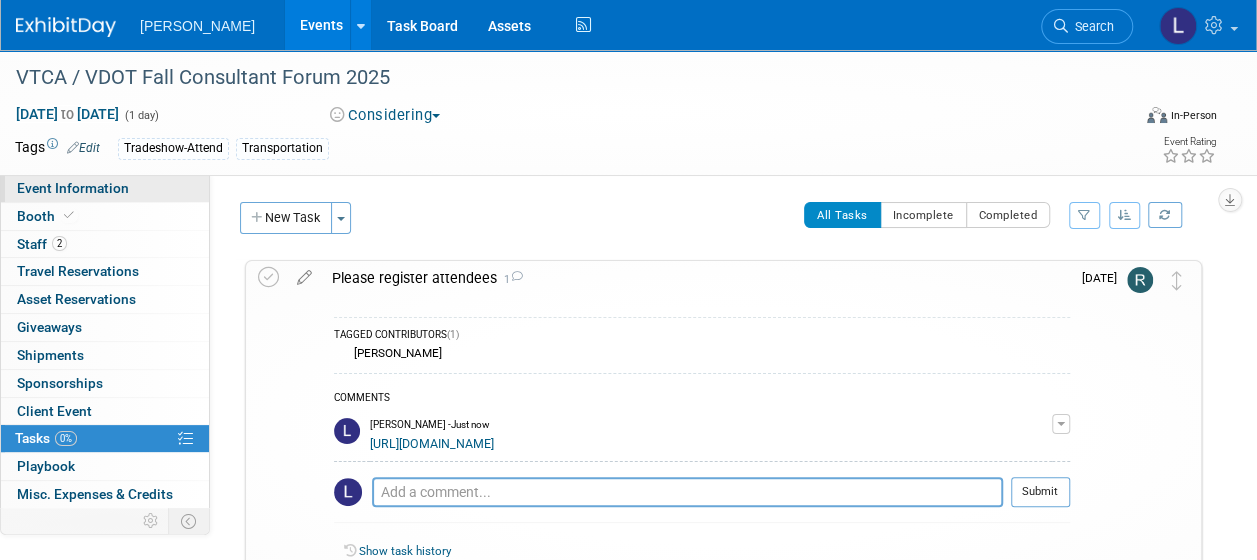 click on "Event Information" at bounding box center [73, 188] 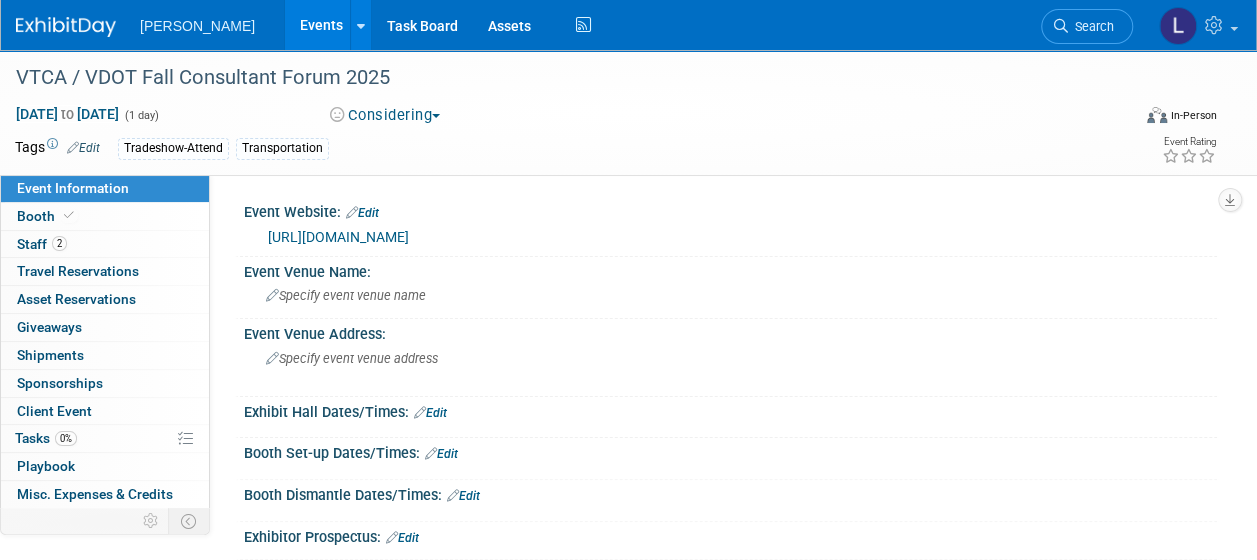 click on "https://www.vtca.org/" at bounding box center [338, 237] 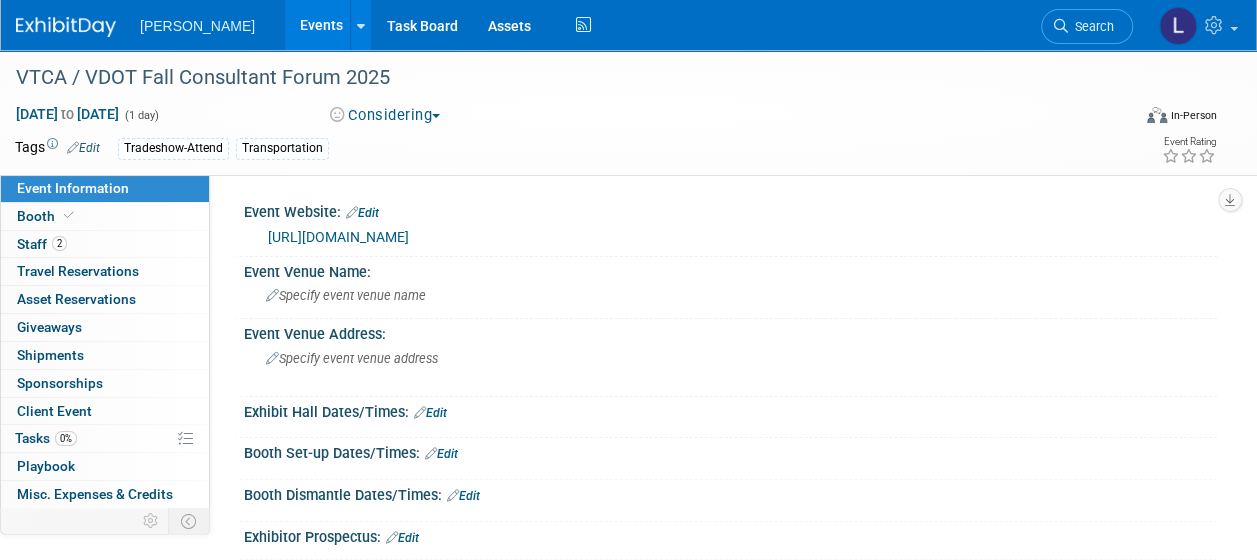 click on "Edit" at bounding box center [362, 213] 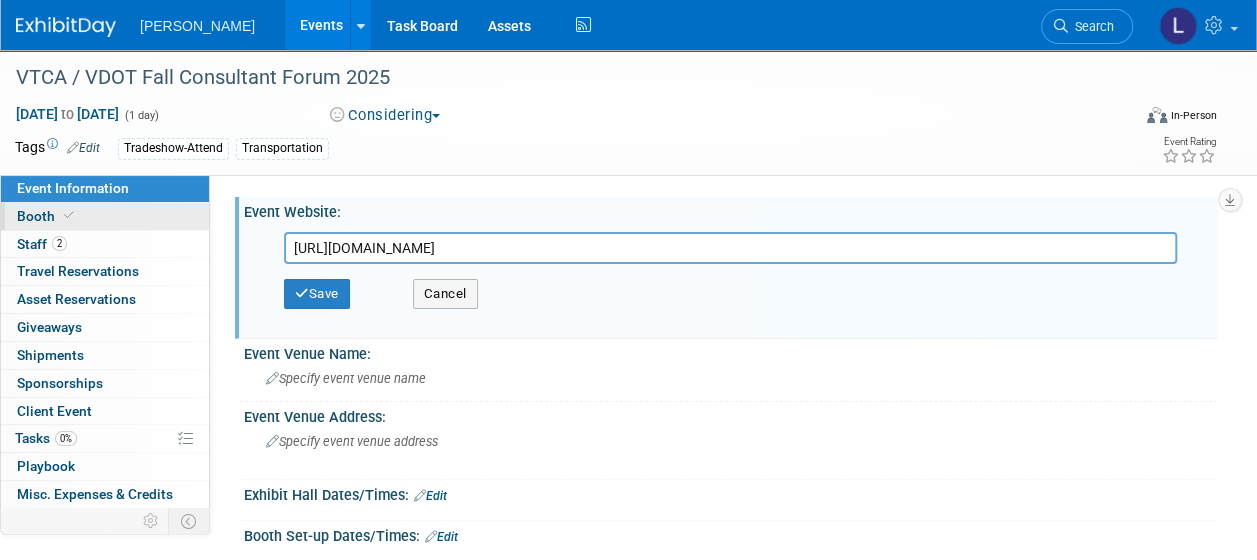 drag, startPoint x: 486, startPoint y: 240, endPoint x: 154, endPoint y: 218, distance: 332.72812 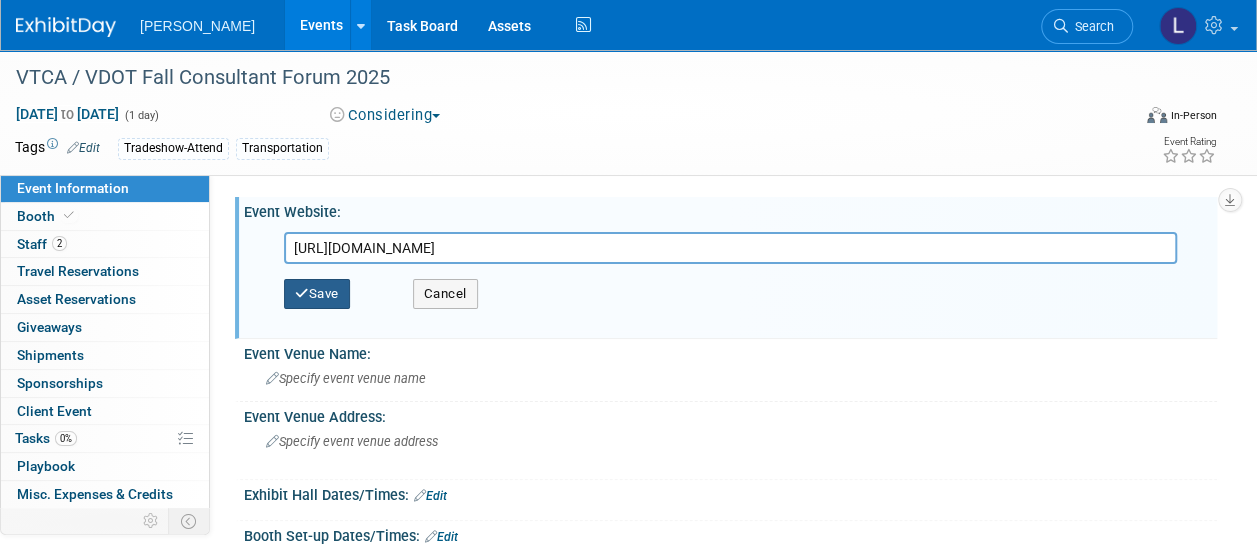 type on "https://www.vtca.org/cf-home" 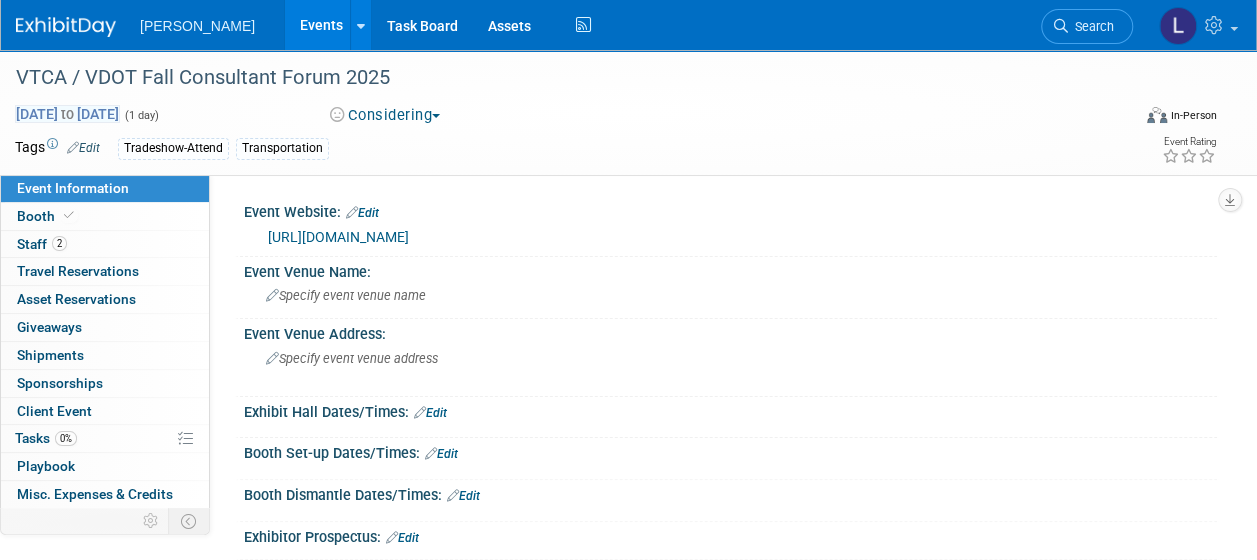 click on "Oct 8, 2025  to  Oct 8, 2025" at bounding box center (67, 114) 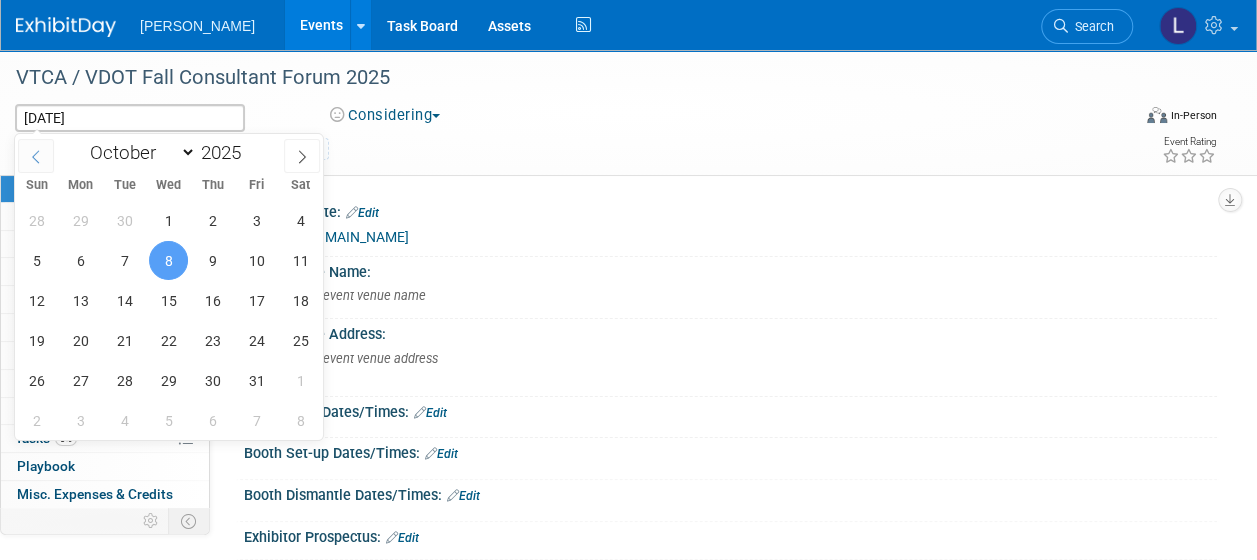 click 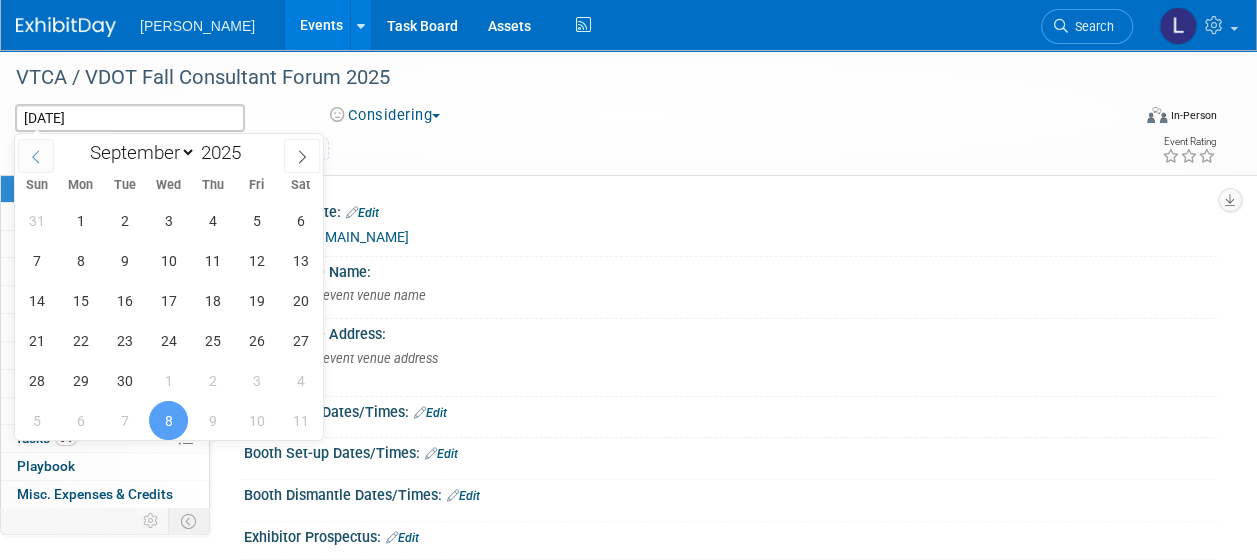 click 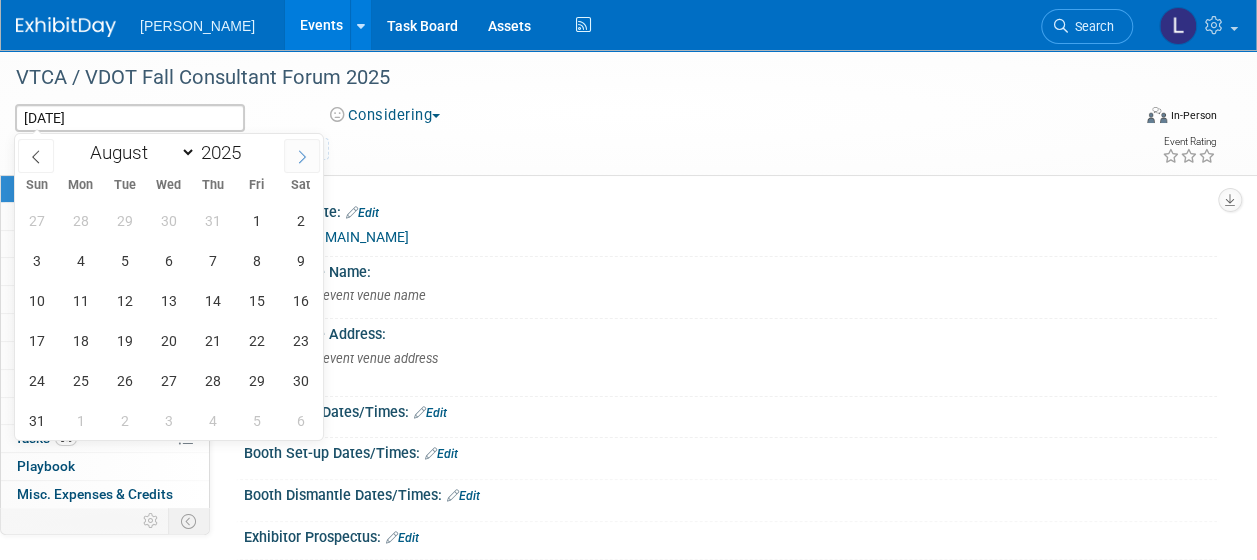 click 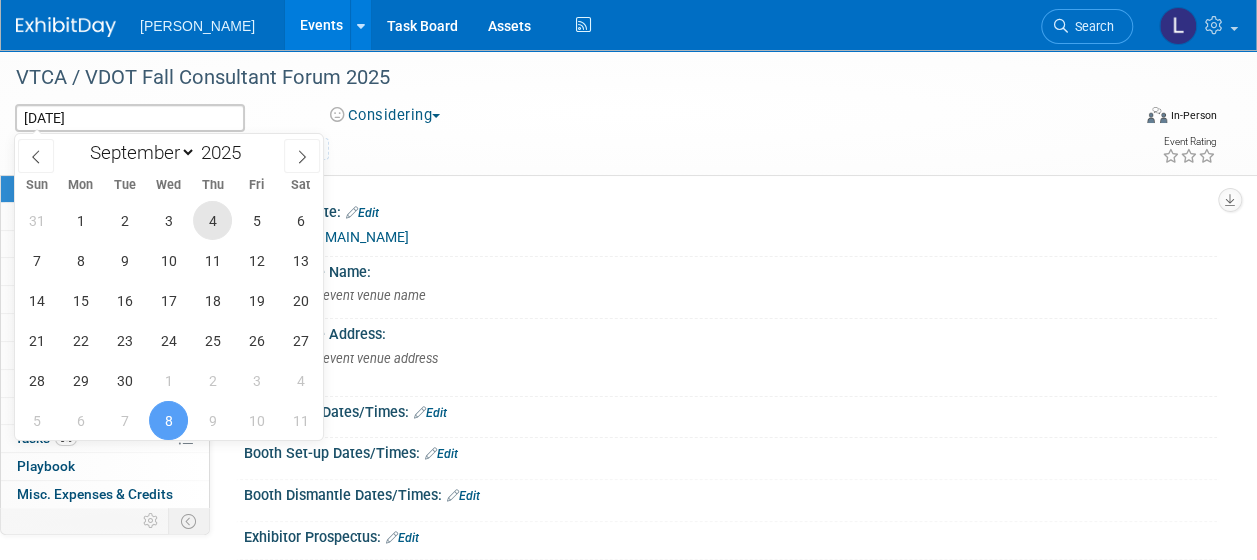 click on "4" at bounding box center [212, 220] 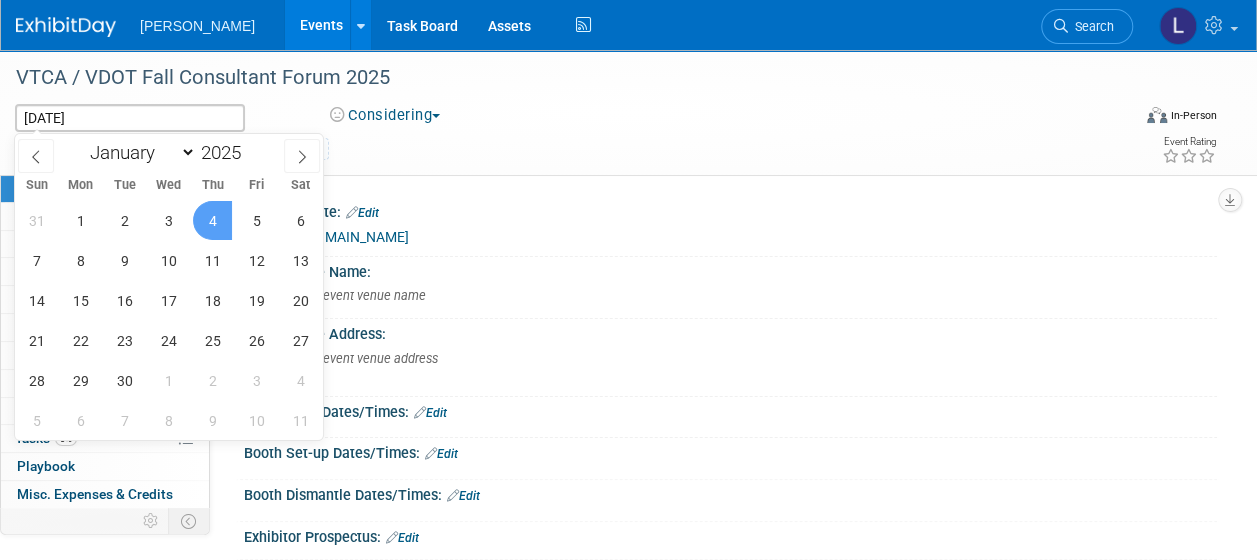 click on "4" at bounding box center (212, 220) 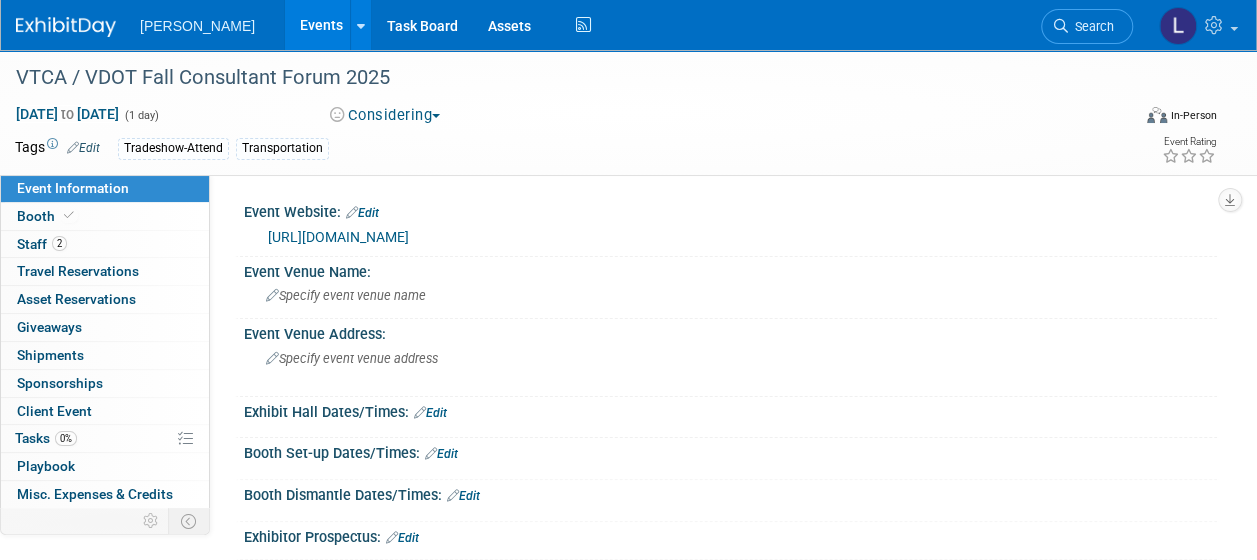 click on "Considering" at bounding box center [385, 115] 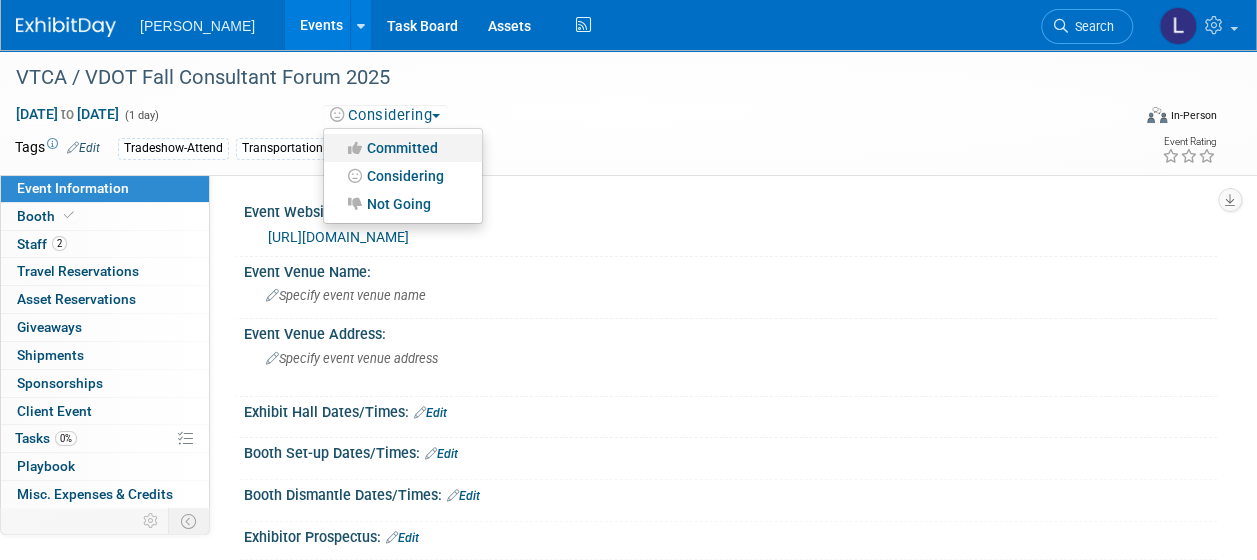 click on "Committed" at bounding box center (403, 148) 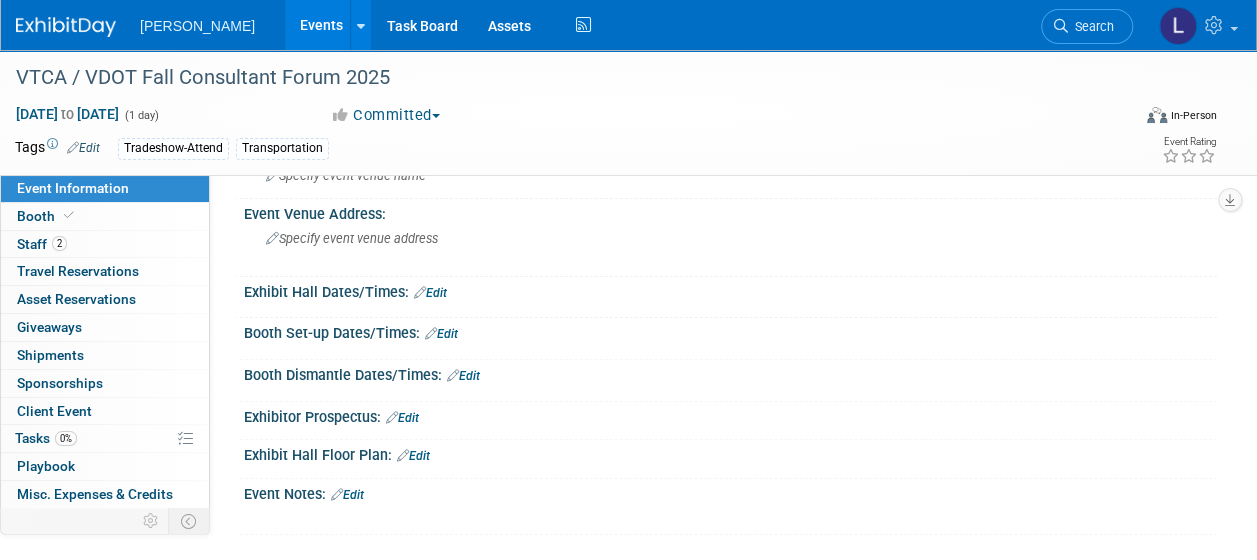 scroll, scrollTop: 131, scrollLeft: 0, axis: vertical 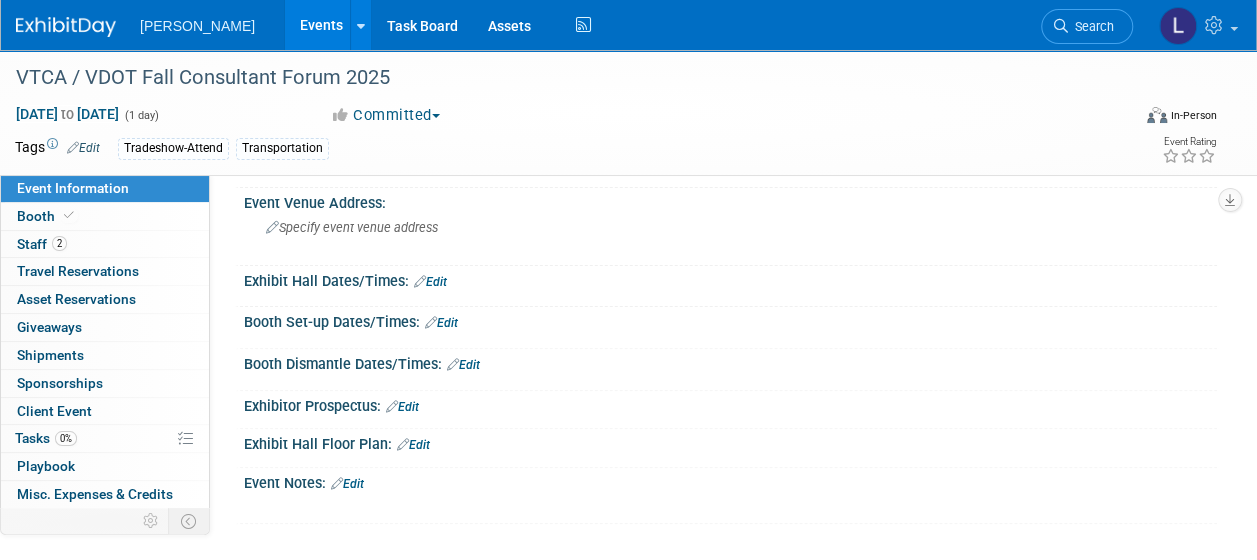 click on "Search" at bounding box center (1091, 26) 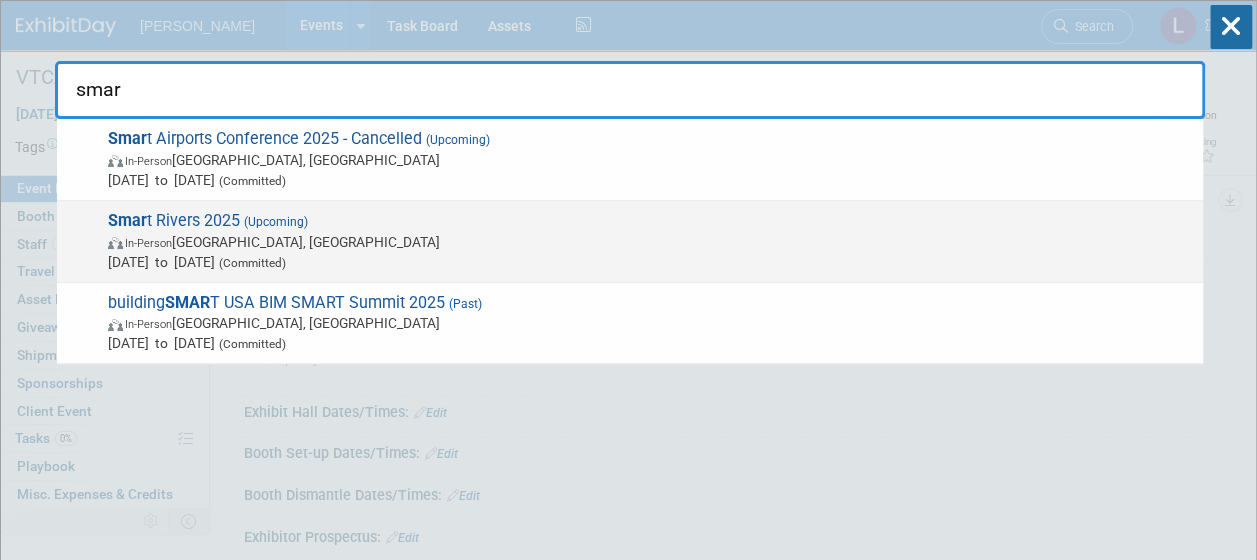 type on "smar" 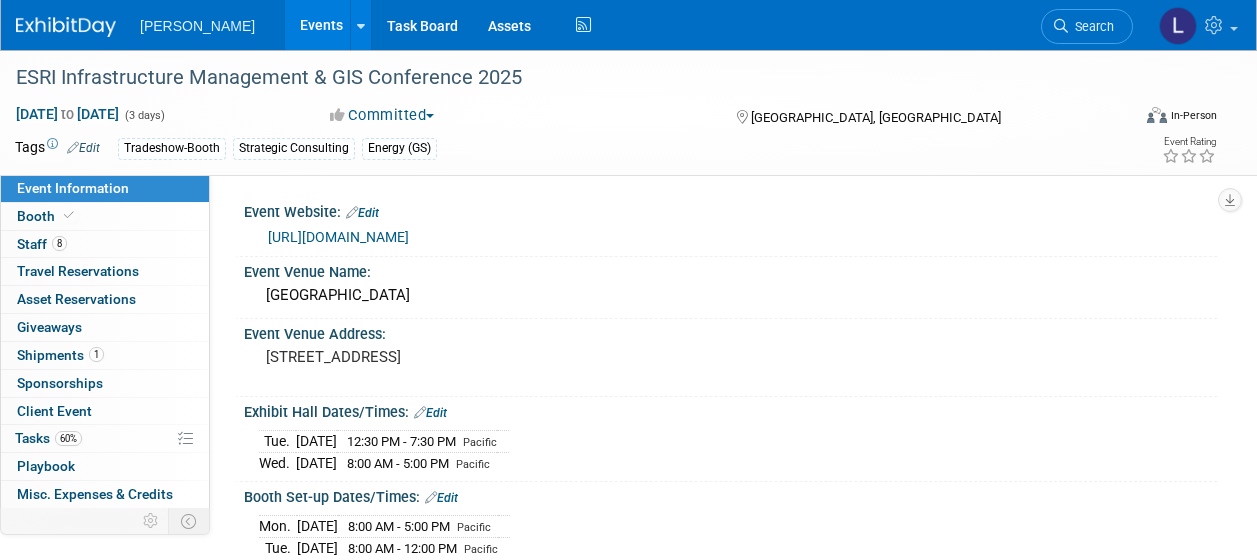 scroll, scrollTop: 300, scrollLeft: 0, axis: vertical 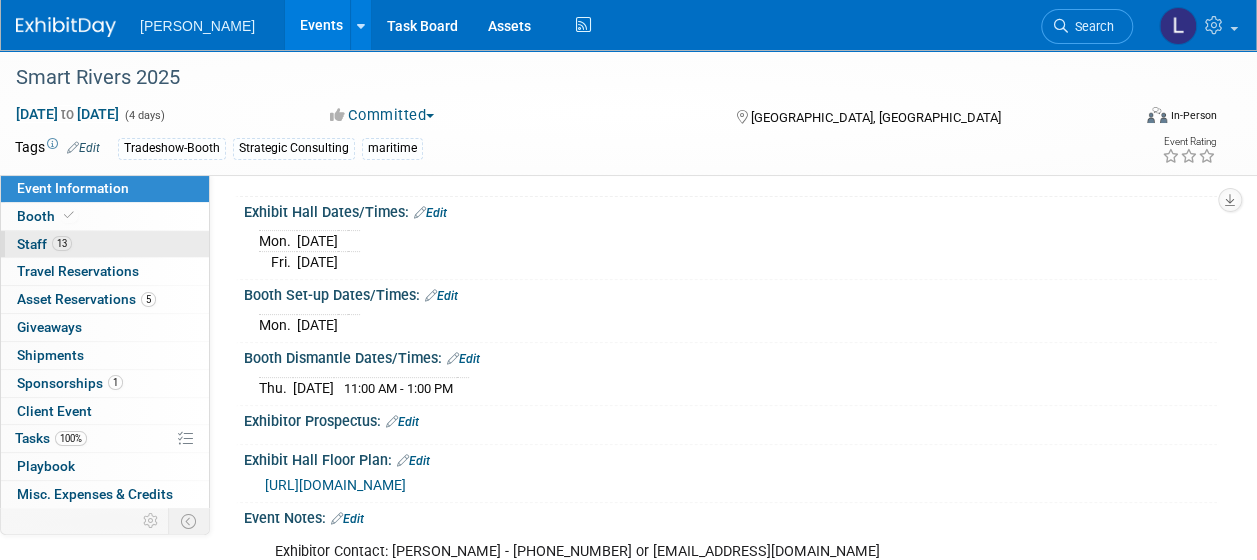 click on "Staff 13" at bounding box center (44, 244) 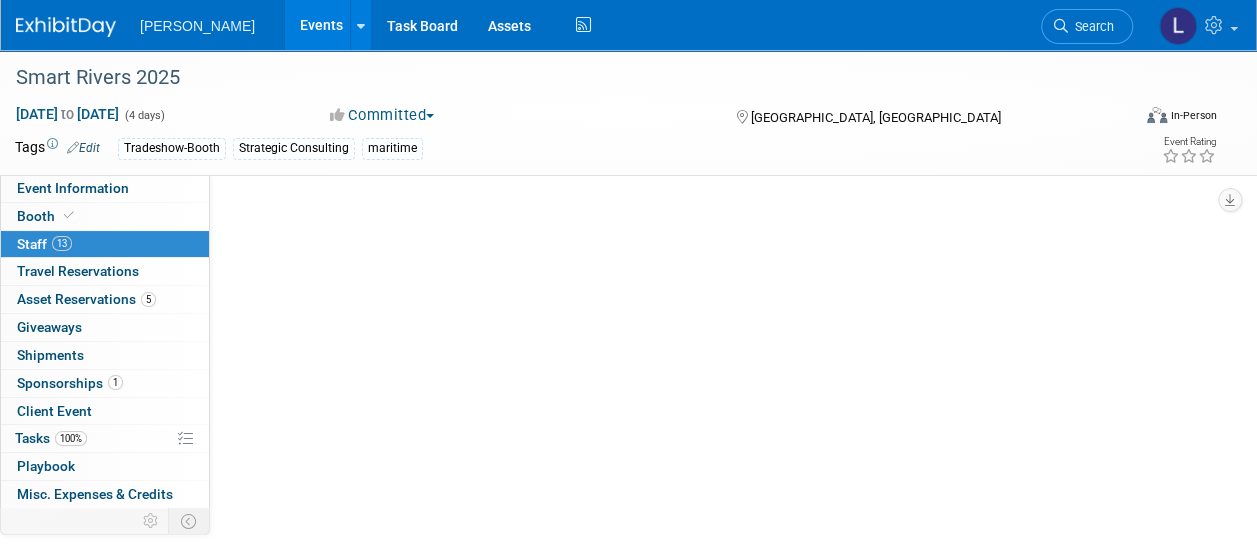 scroll, scrollTop: 0, scrollLeft: 0, axis: both 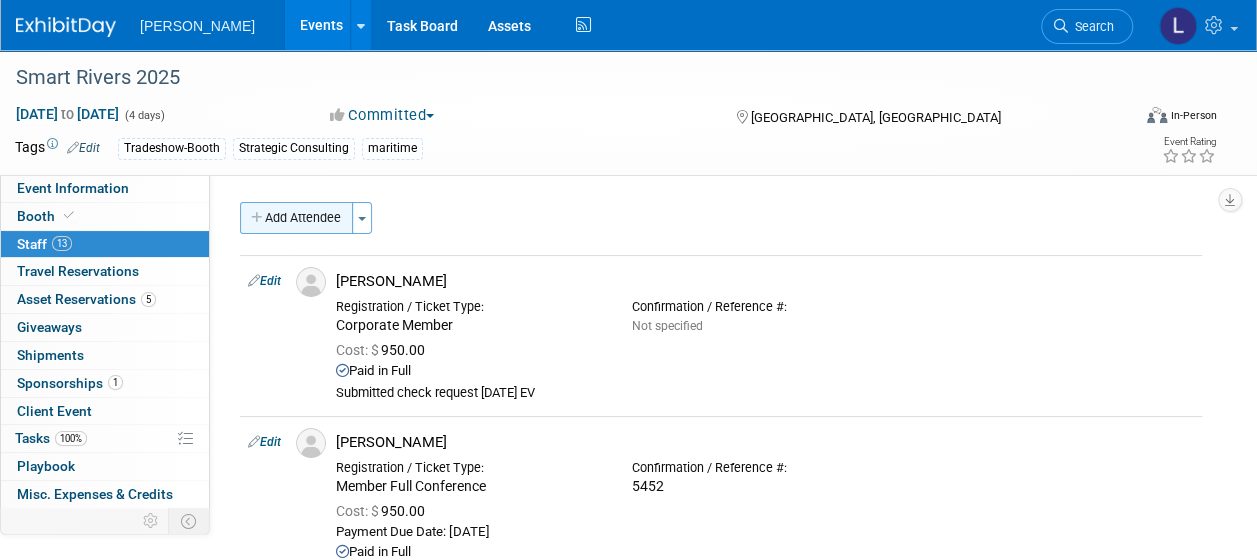 click on "Add Attendee" at bounding box center [296, 218] 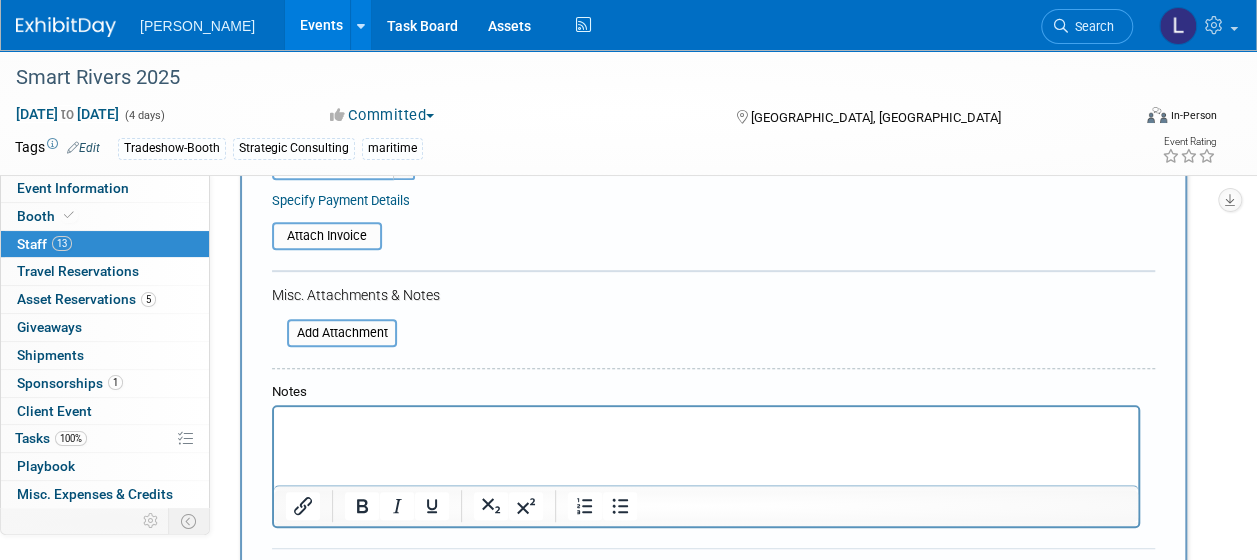 scroll, scrollTop: 400, scrollLeft: 0, axis: vertical 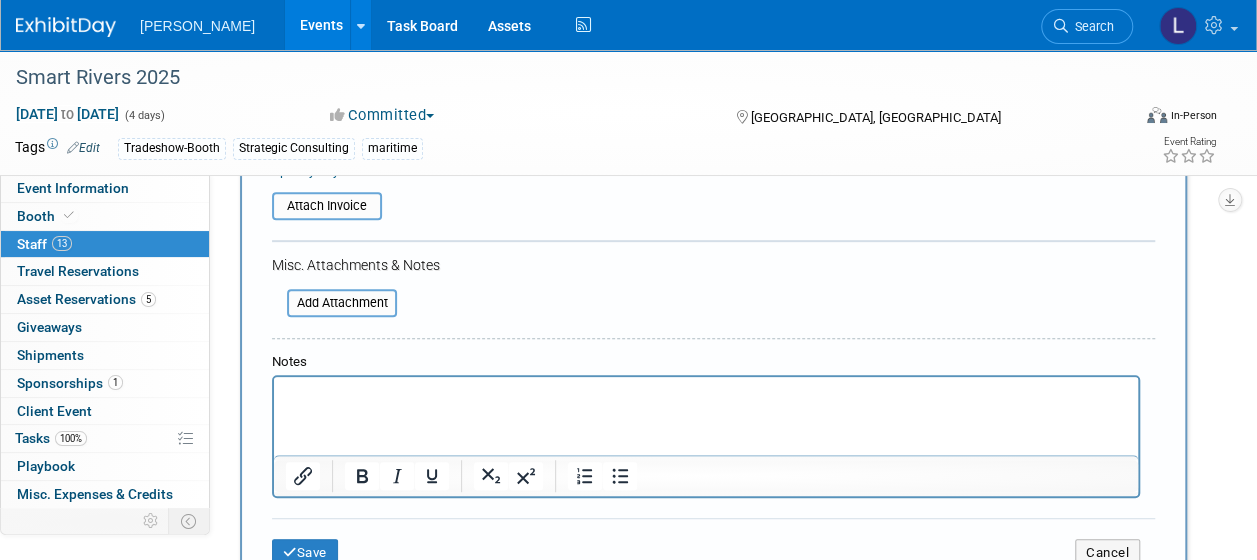click at bounding box center [706, 395] 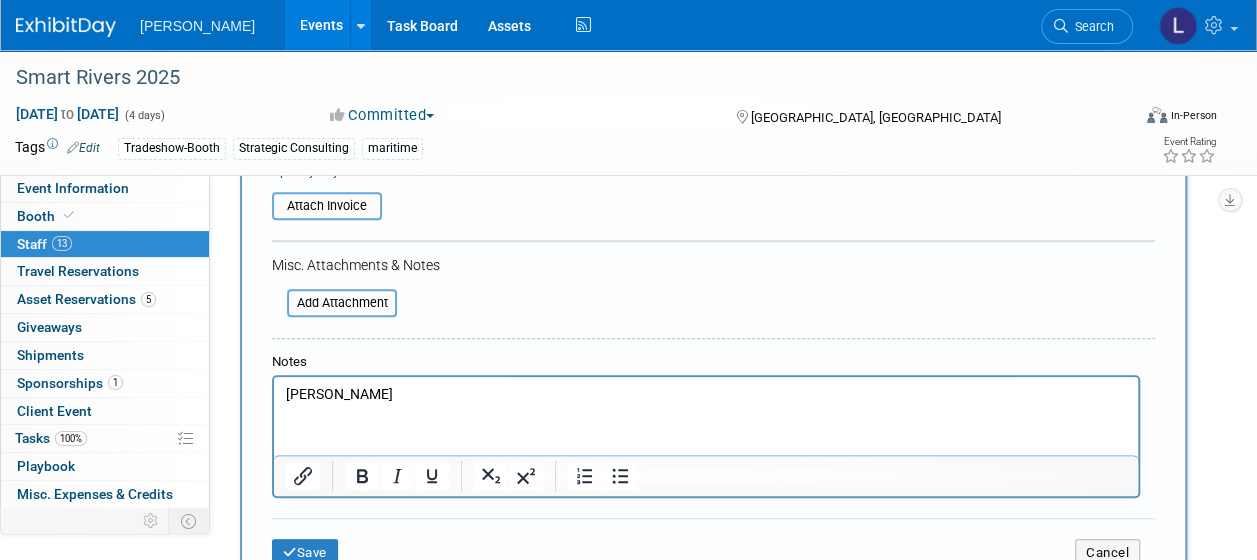 click on "Kyle McKay" at bounding box center (706, 395) 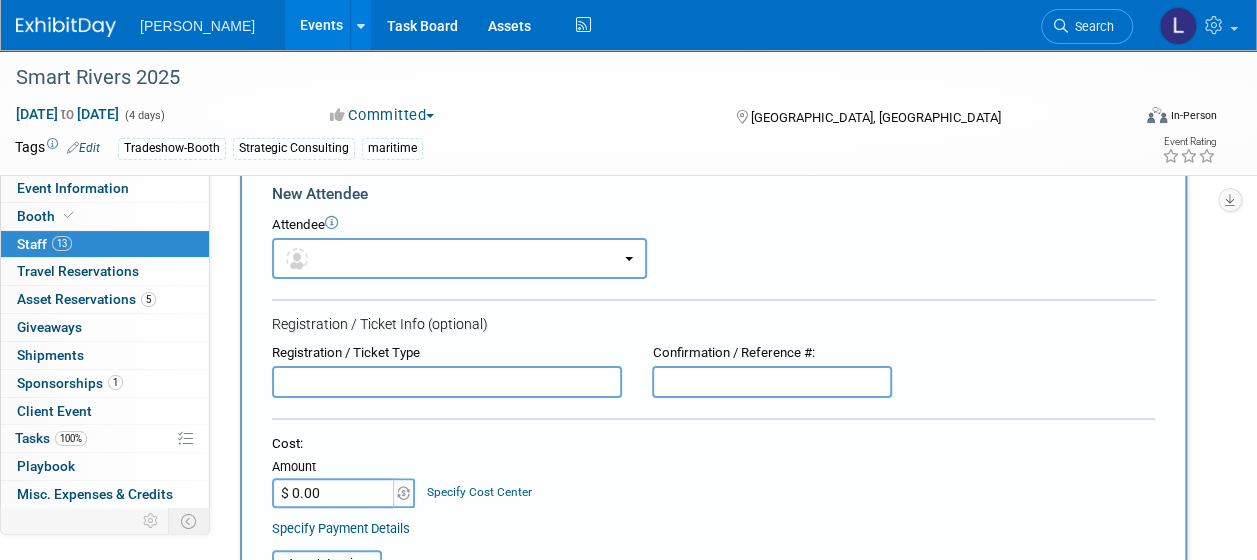 scroll, scrollTop: 0, scrollLeft: 0, axis: both 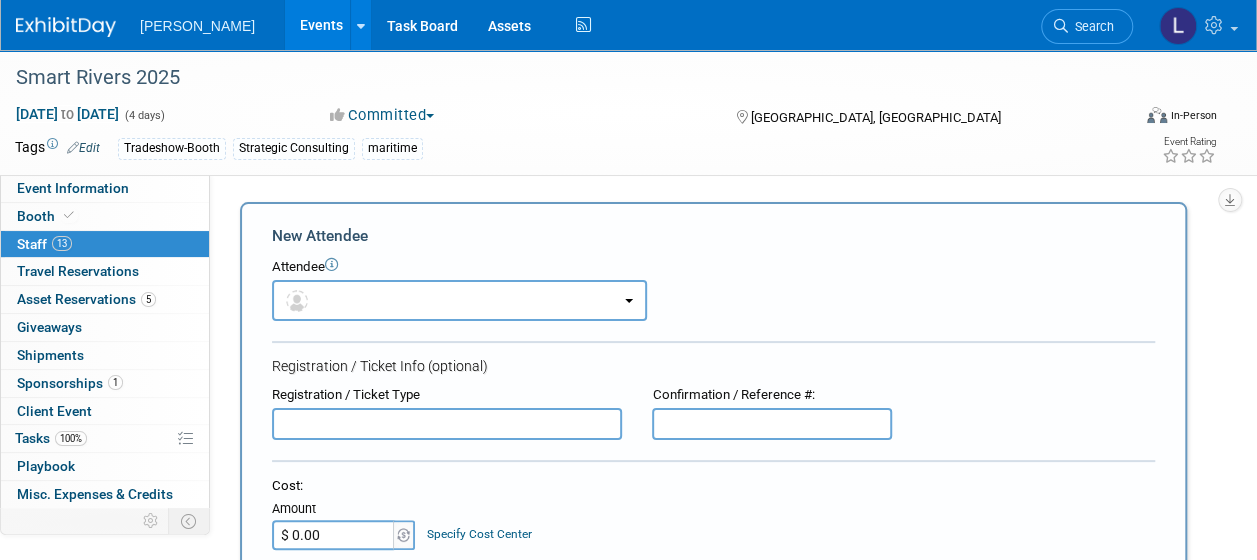 click at bounding box center [447, 424] 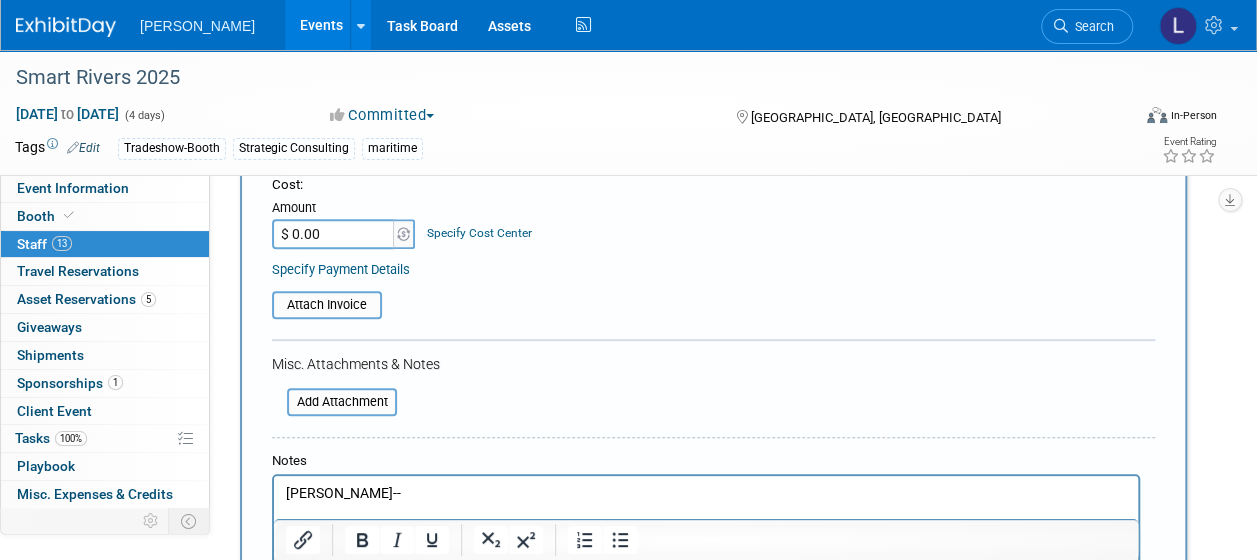 scroll, scrollTop: 400, scrollLeft: 0, axis: vertical 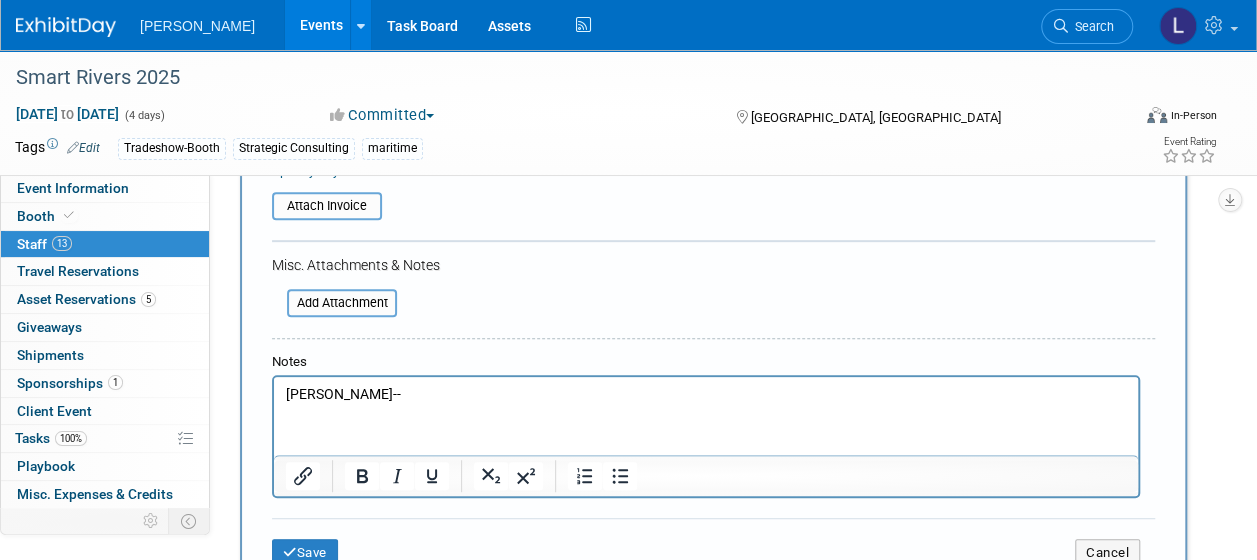click on "Kyle McKay--" at bounding box center (706, 395) 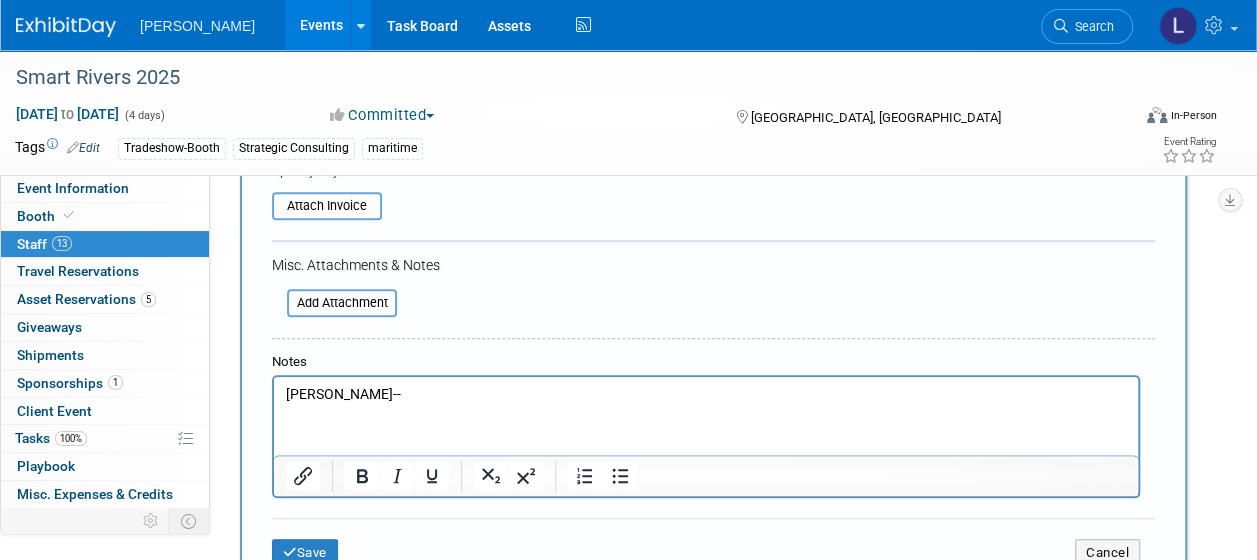 click on "Kyle McKay--" at bounding box center (706, 395) 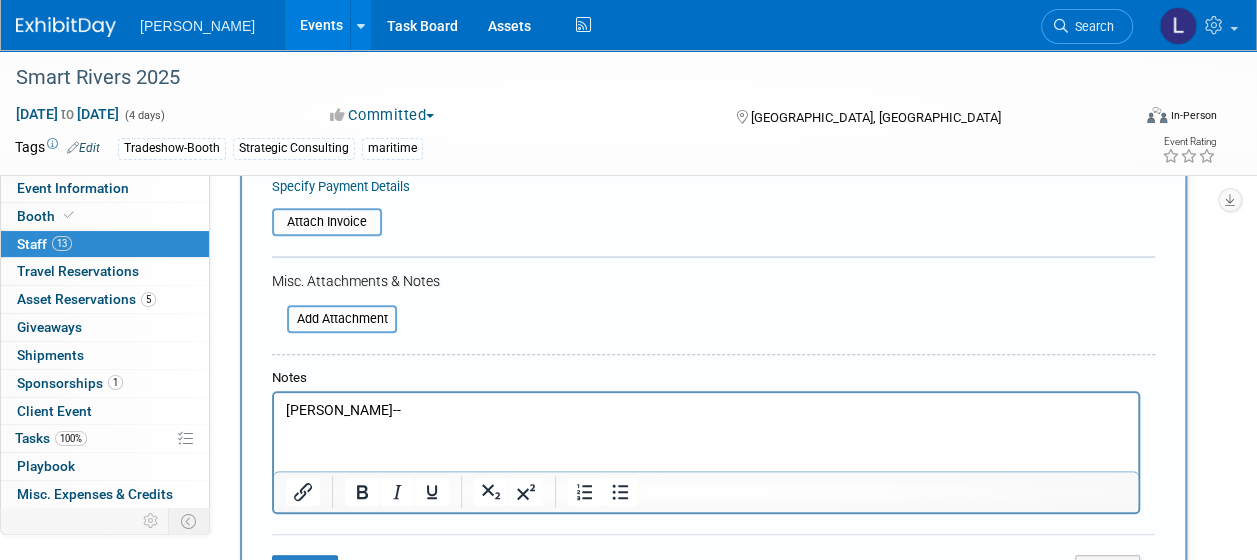 scroll, scrollTop: 400, scrollLeft: 0, axis: vertical 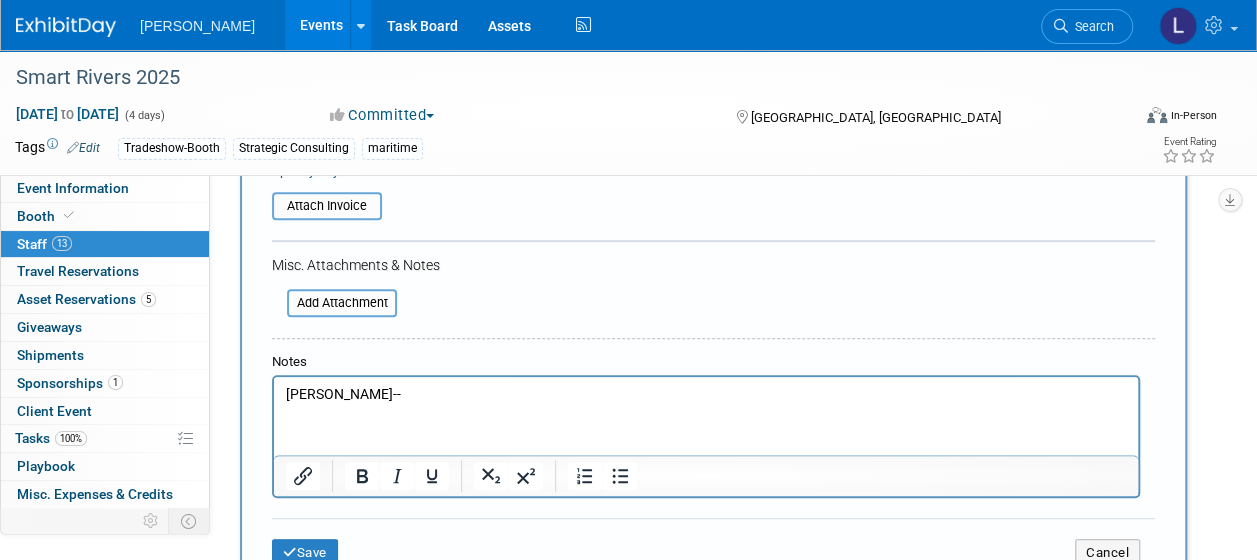 click on "Kyle McKay--" at bounding box center [706, 395] 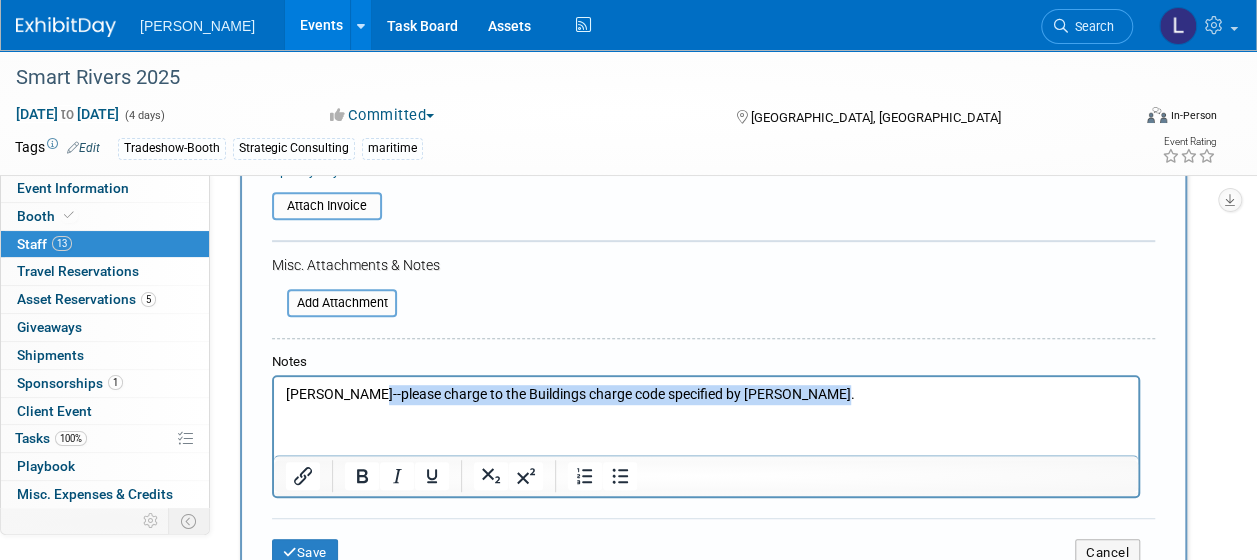 drag, startPoint x: 365, startPoint y: 394, endPoint x: 1008, endPoint y: 442, distance: 644.7891 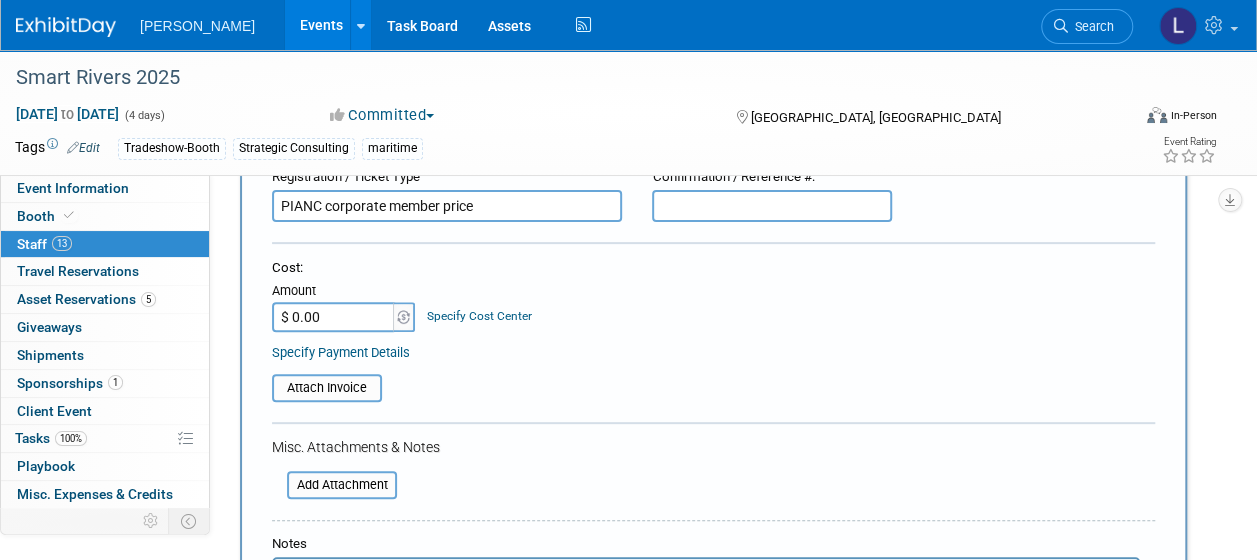 scroll, scrollTop: 200, scrollLeft: 0, axis: vertical 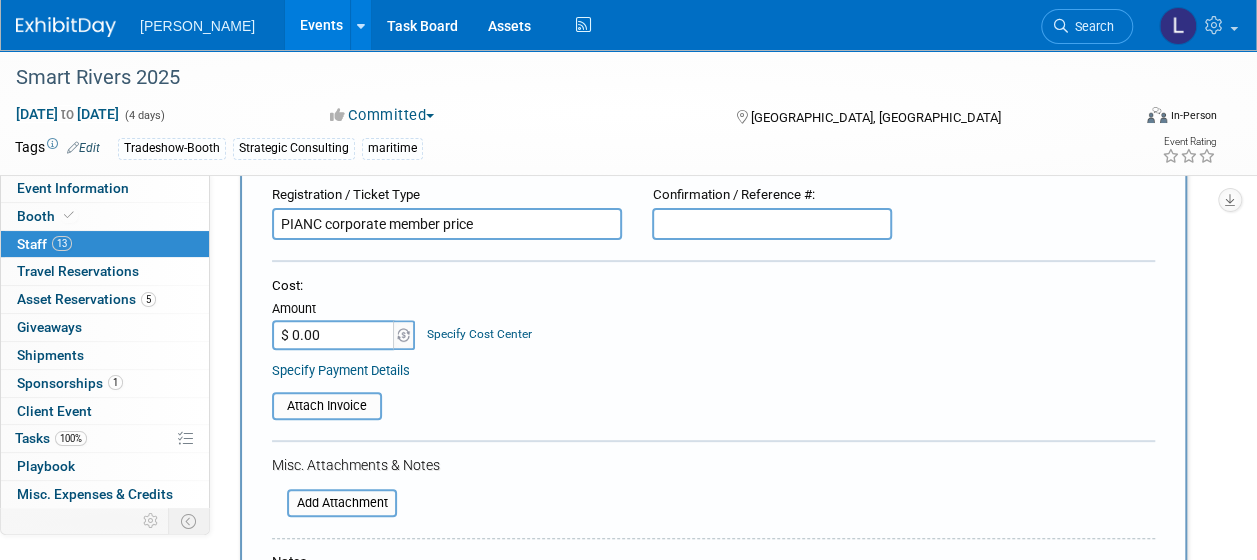 click on "PIANC corporate member price" at bounding box center [447, 224] 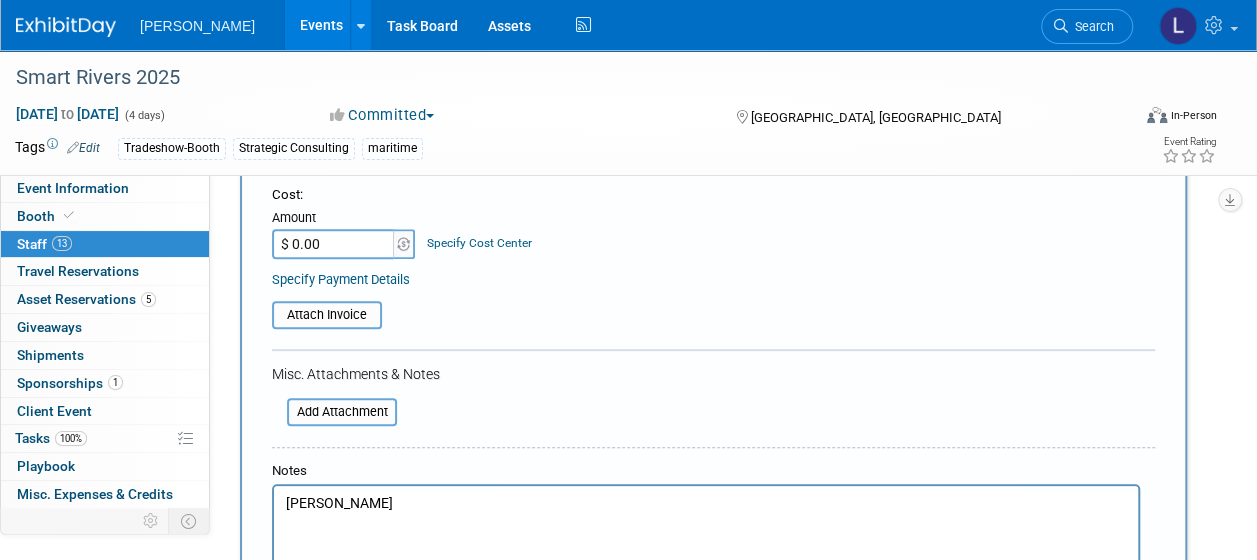 scroll, scrollTop: 500, scrollLeft: 0, axis: vertical 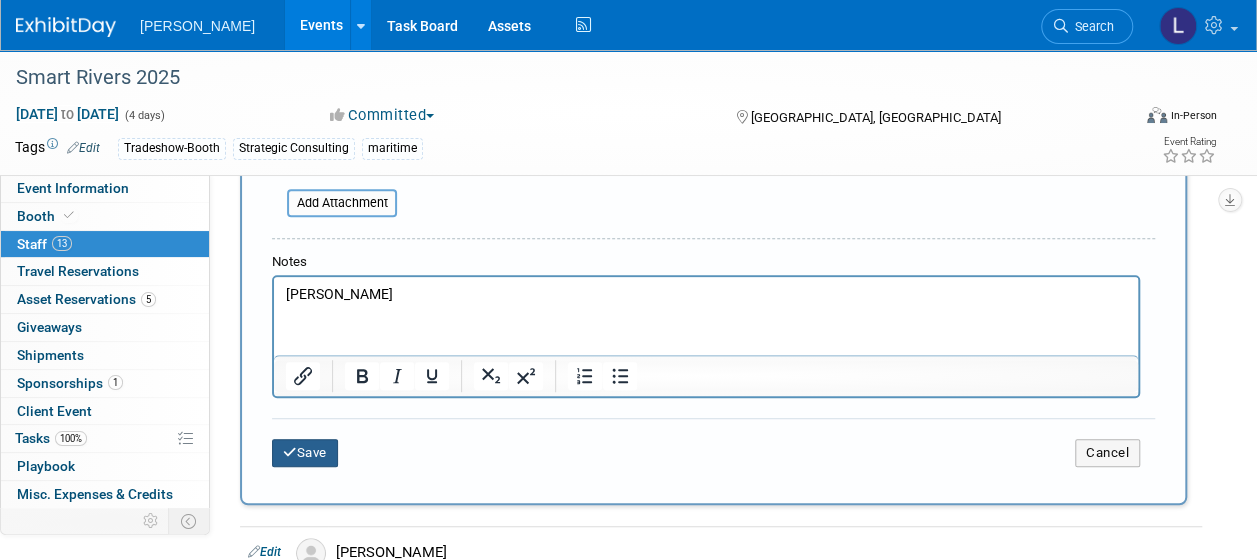 type on "PIANC corporate member" 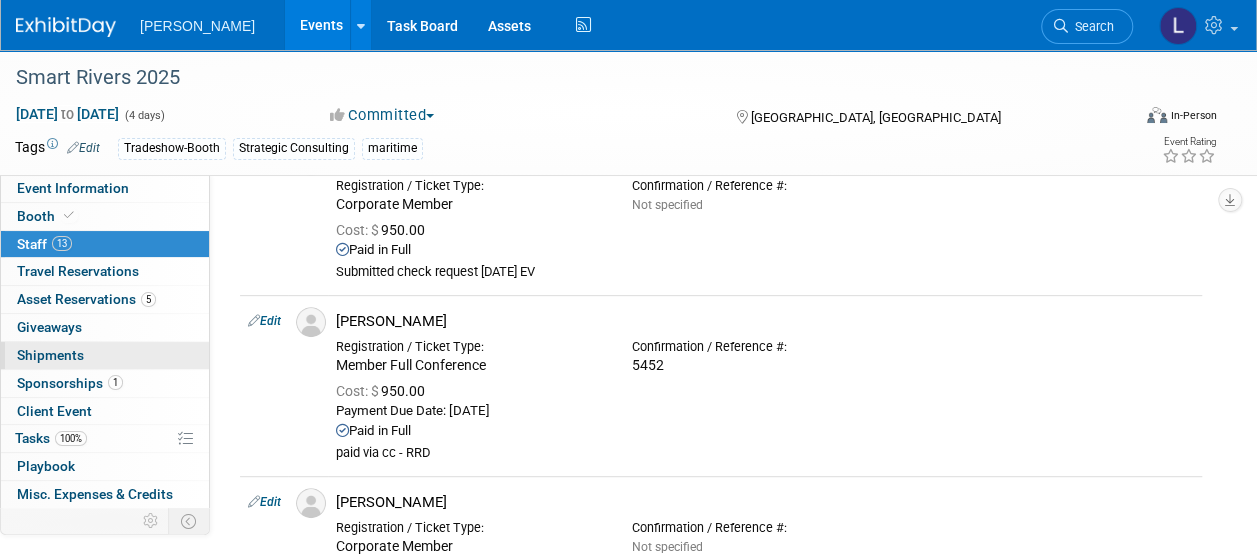 scroll, scrollTop: 500, scrollLeft: 0, axis: vertical 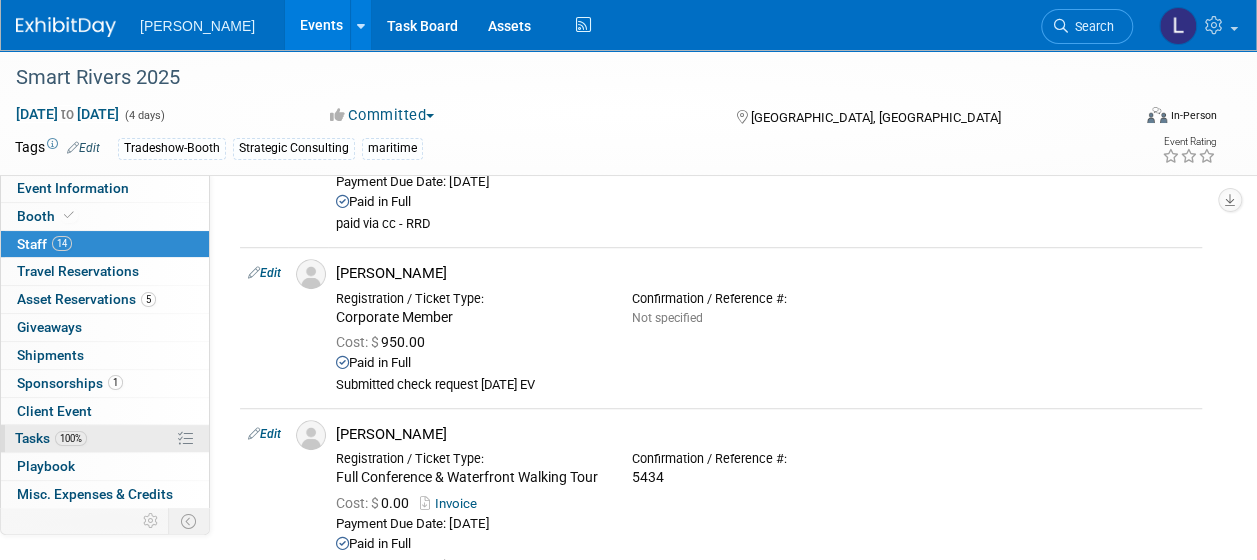 click on "Tasks 100%" at bounding box center [51, 438] 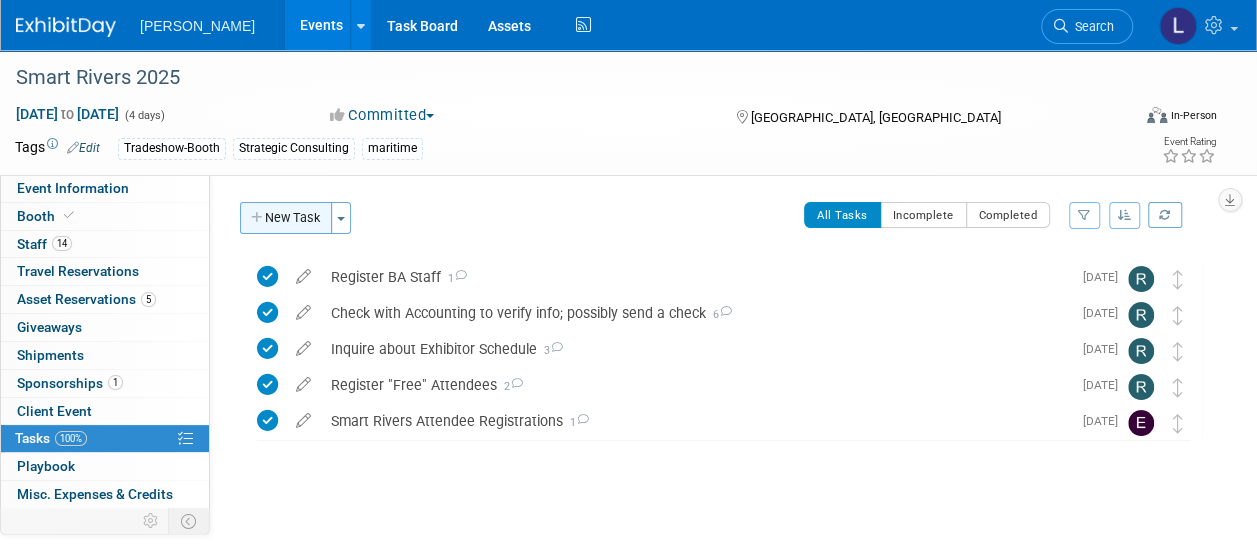 click on "New Task" at bounding box center (286, 218) 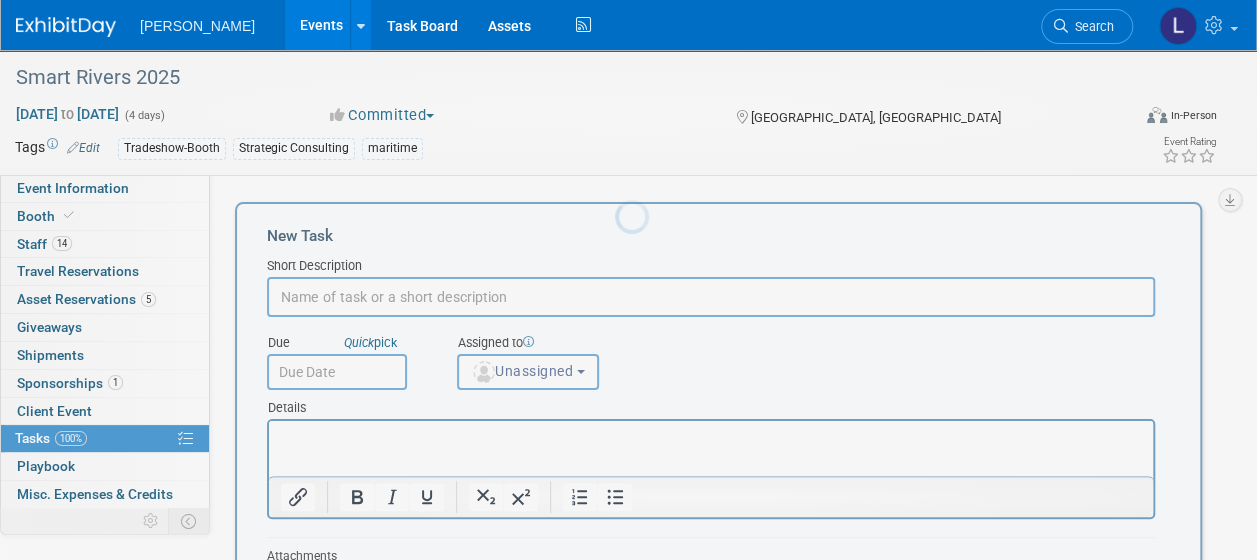 scroll, scrollTop: 0, scrollLeft: 0, axis: both 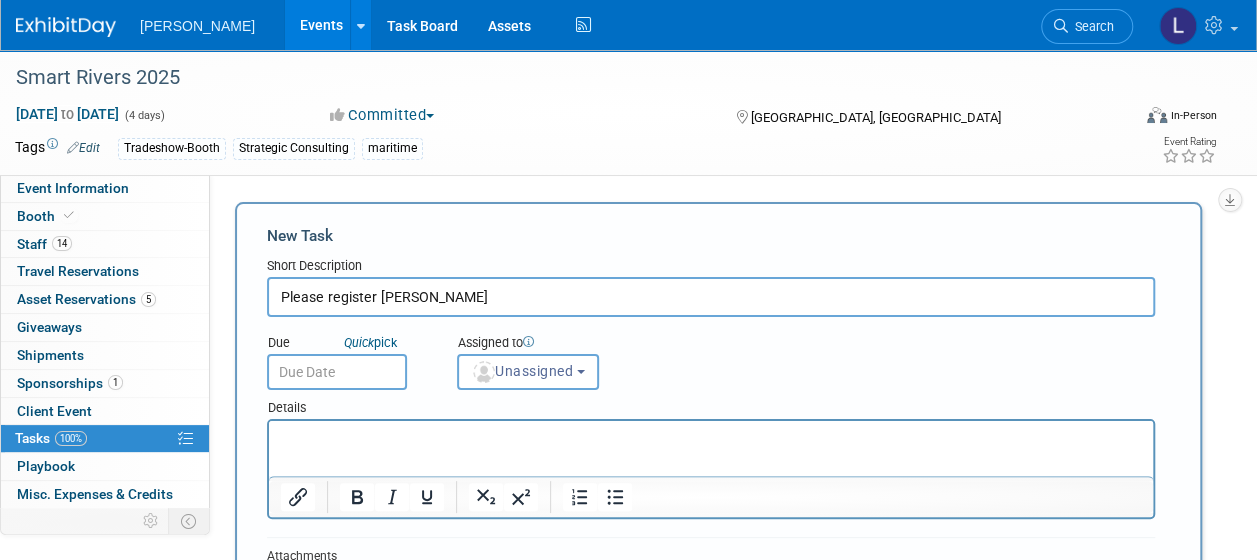 type on "Please register Kyle McKay" 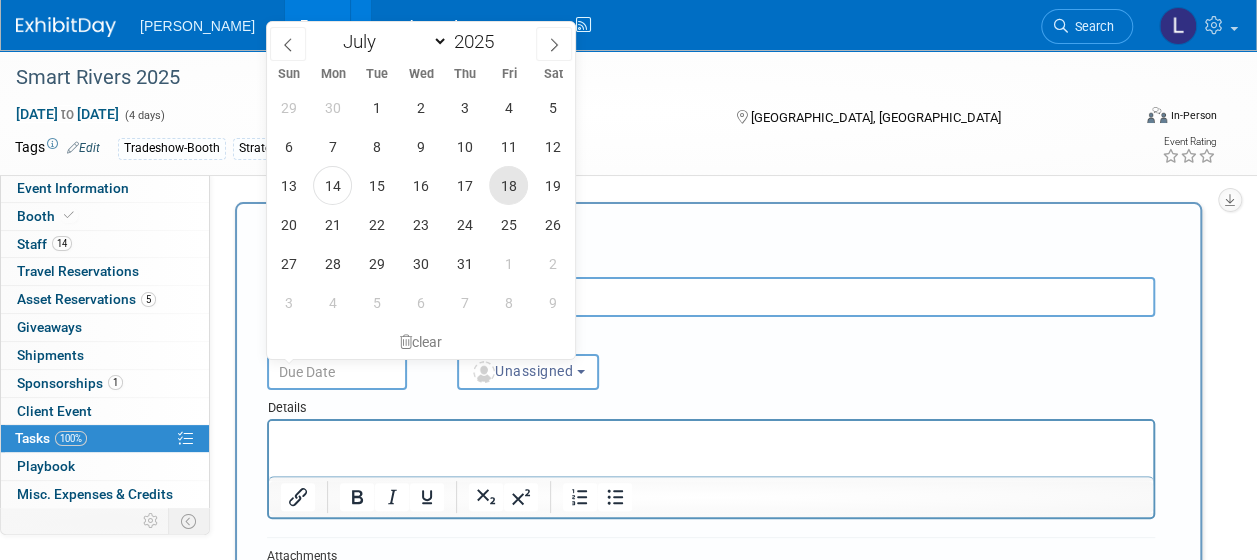 click on "18" at bounding box center [508, 185] 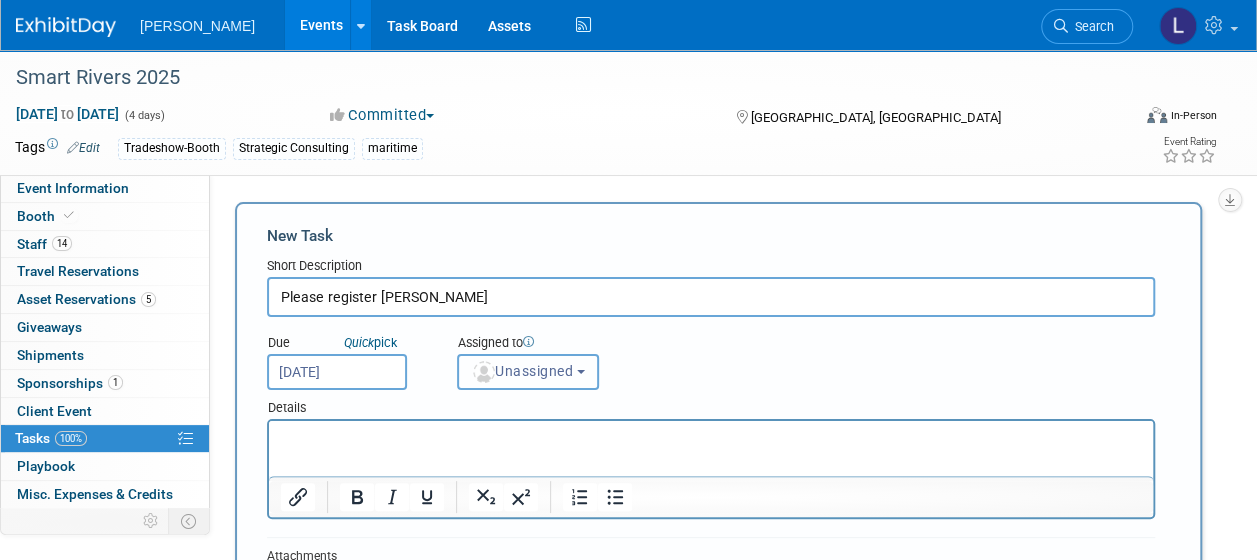 click on "Unassigned" at bounding box center (522, 371) 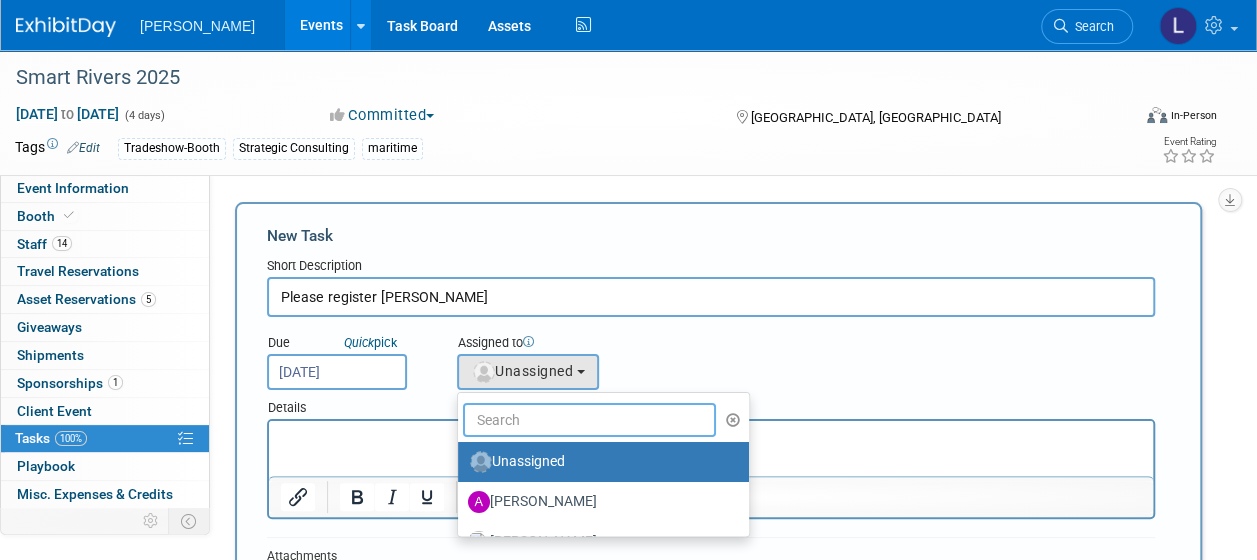 click at bounding box center (589, 420) 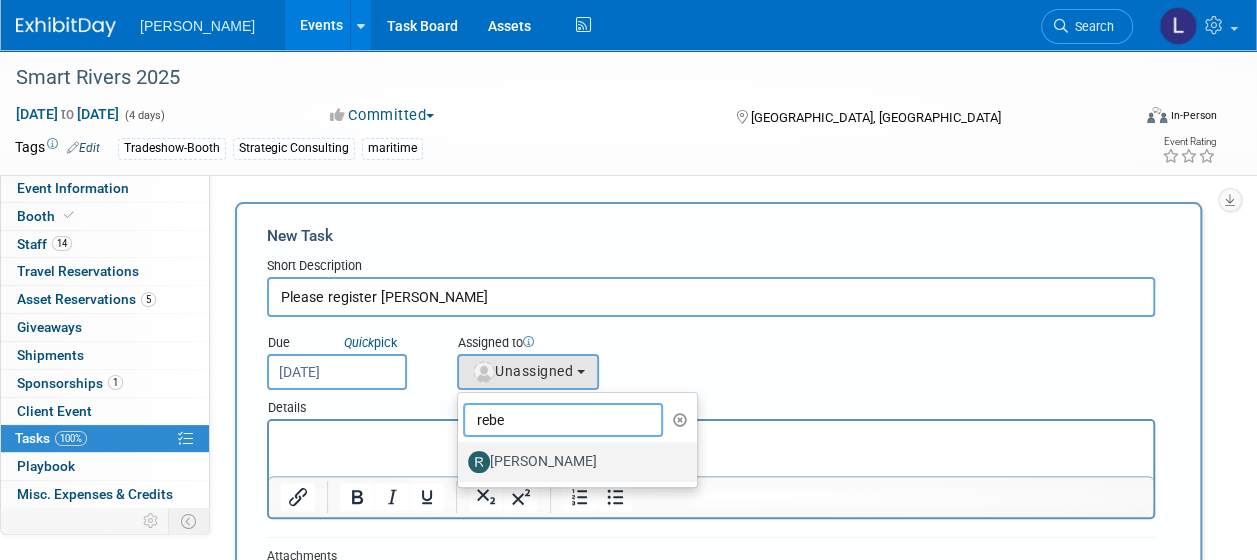 type on "rebe" 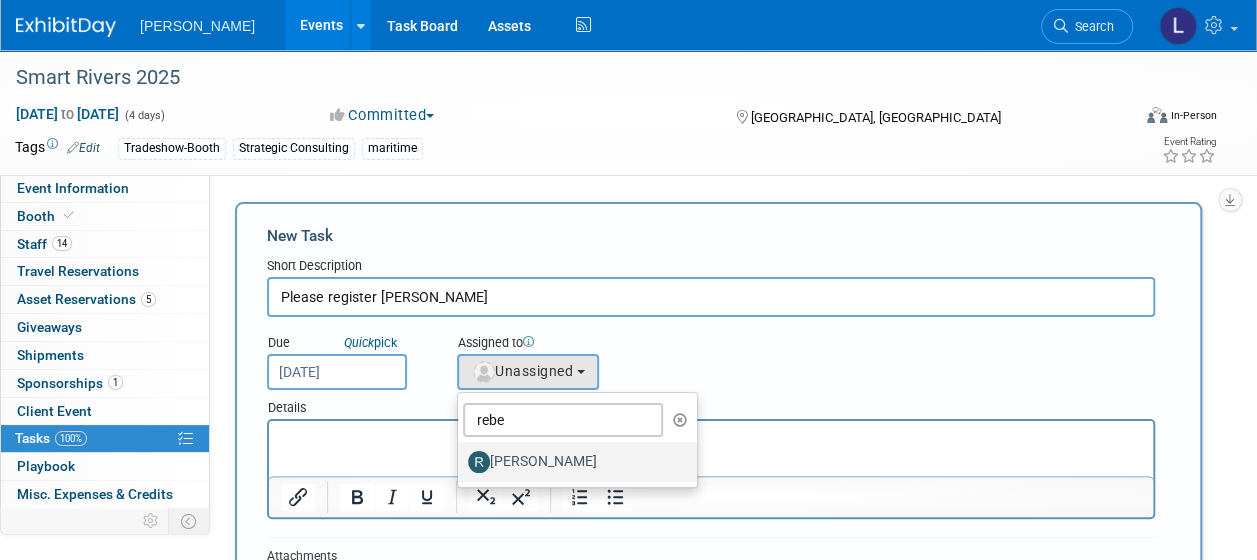 click on "[PERSON_NAME]" at bounding box center (572, 462) 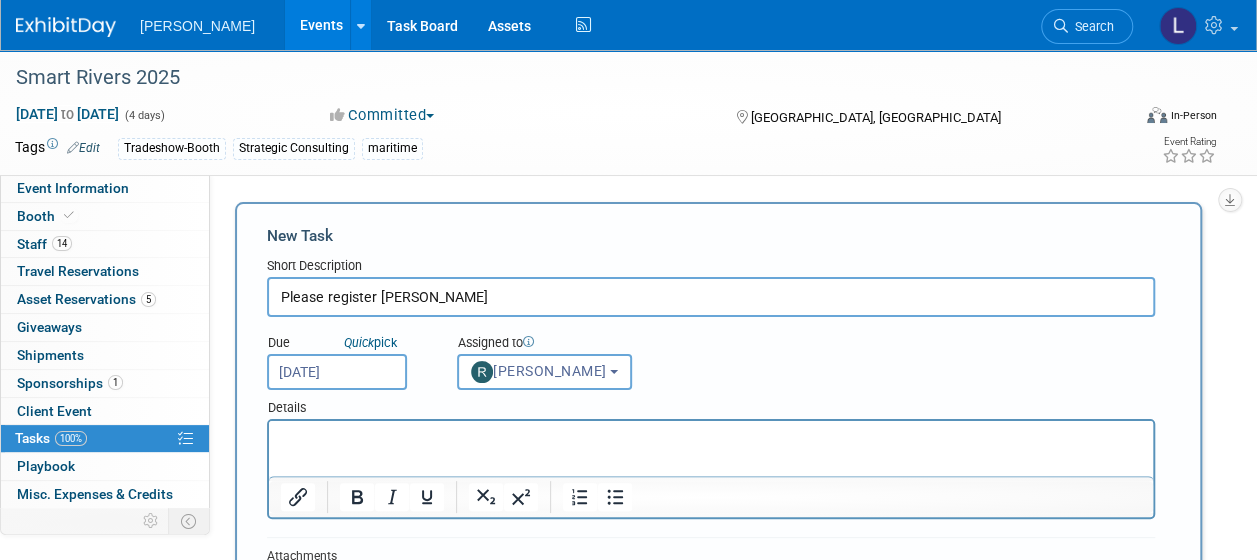 click at bounding box center (711, 435) 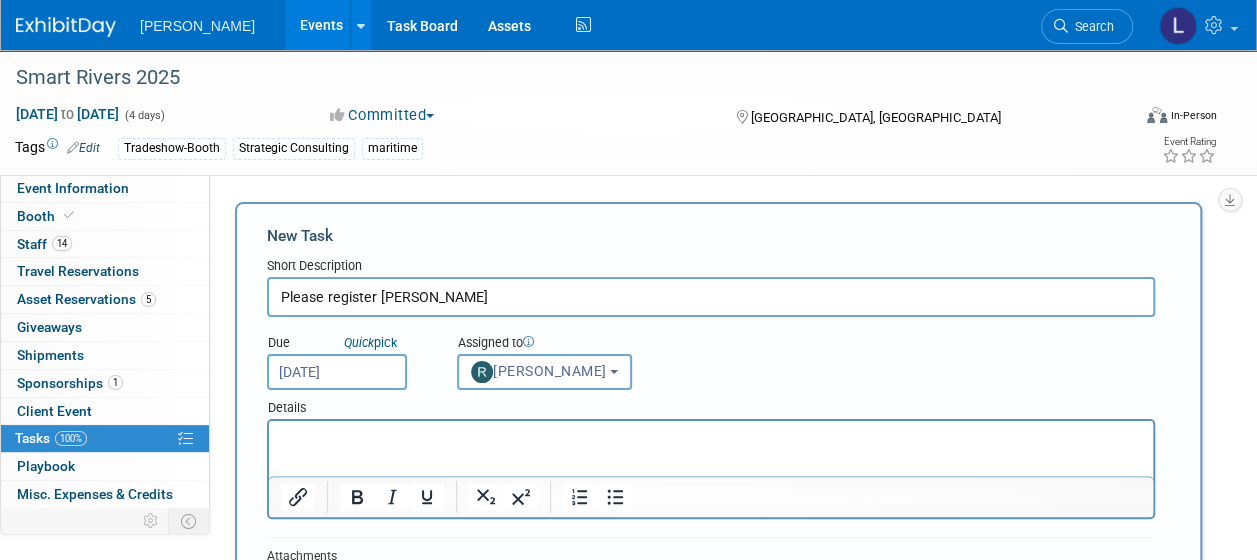 paste 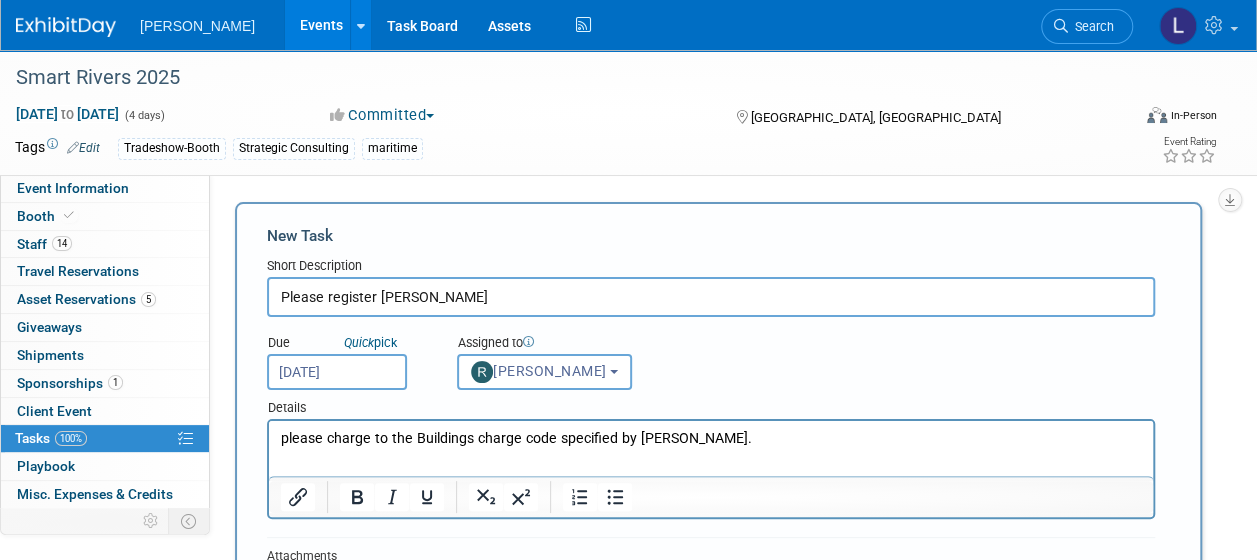 type 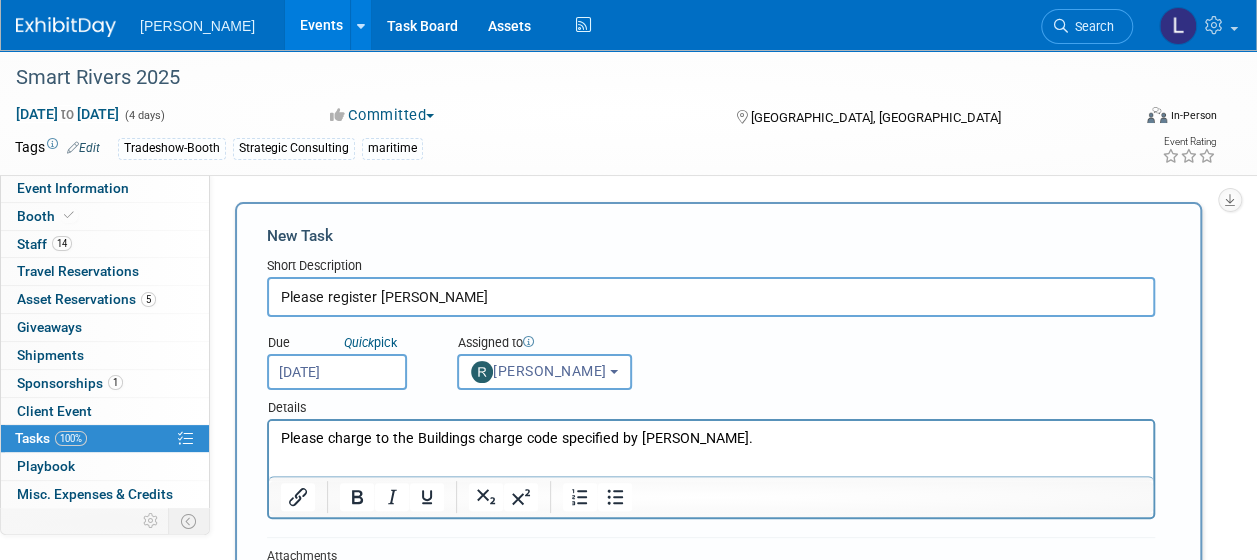 scroll, scrollTop: 100, scrollLeft: 0, axis: vertical 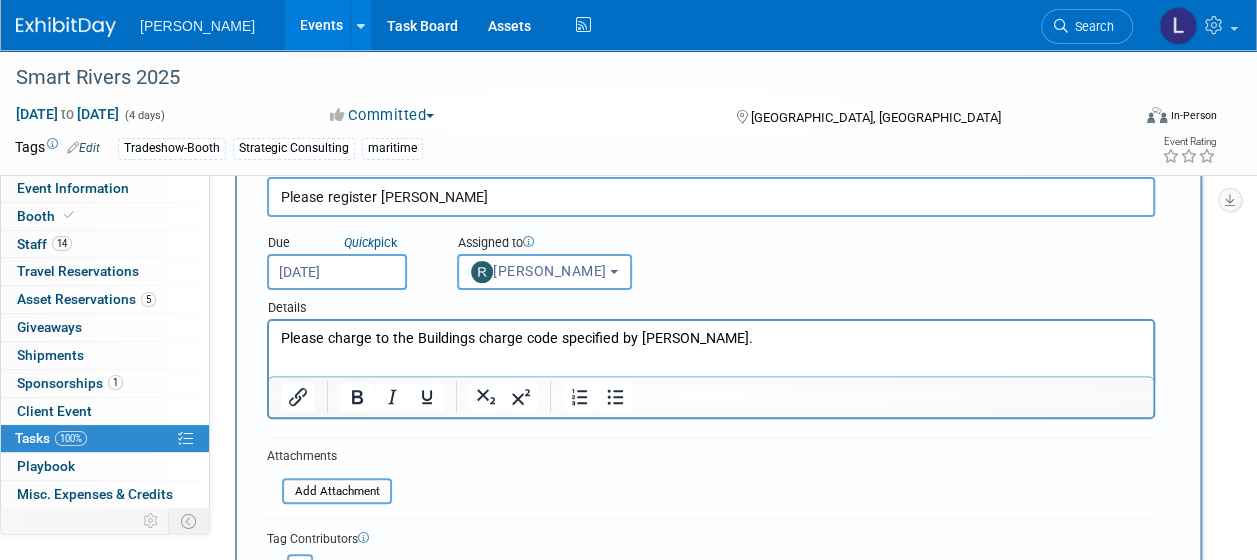 click on "Please charge to the Buildings charge code specified by Sharon Aurelio." at bounding box center [711, 339] 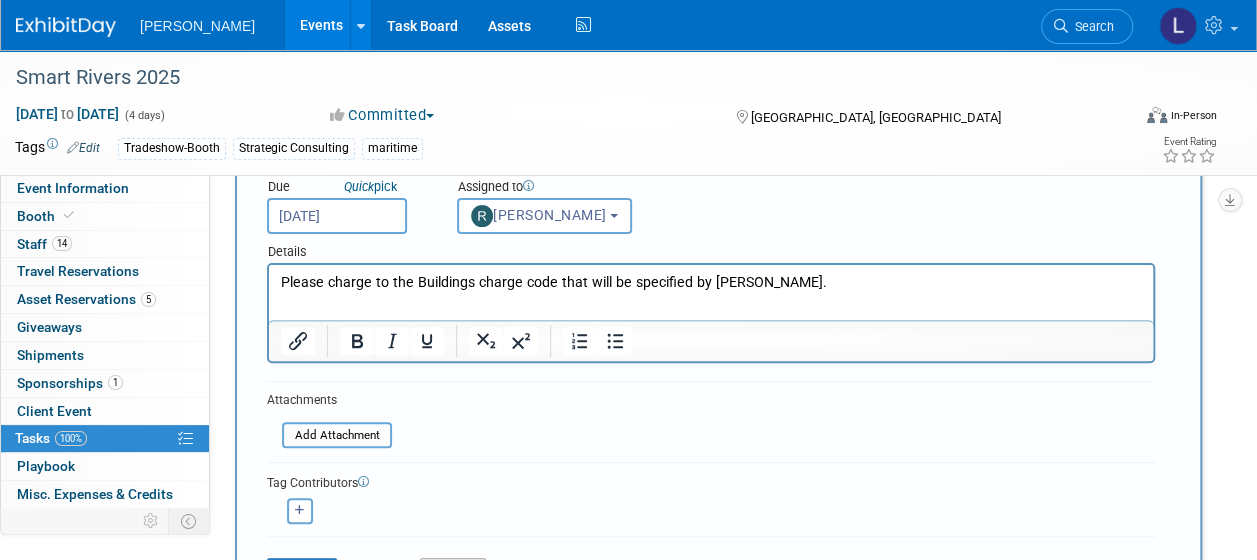 scroll, scrollTop: 200, scrollLeft: 0, axis: vertical 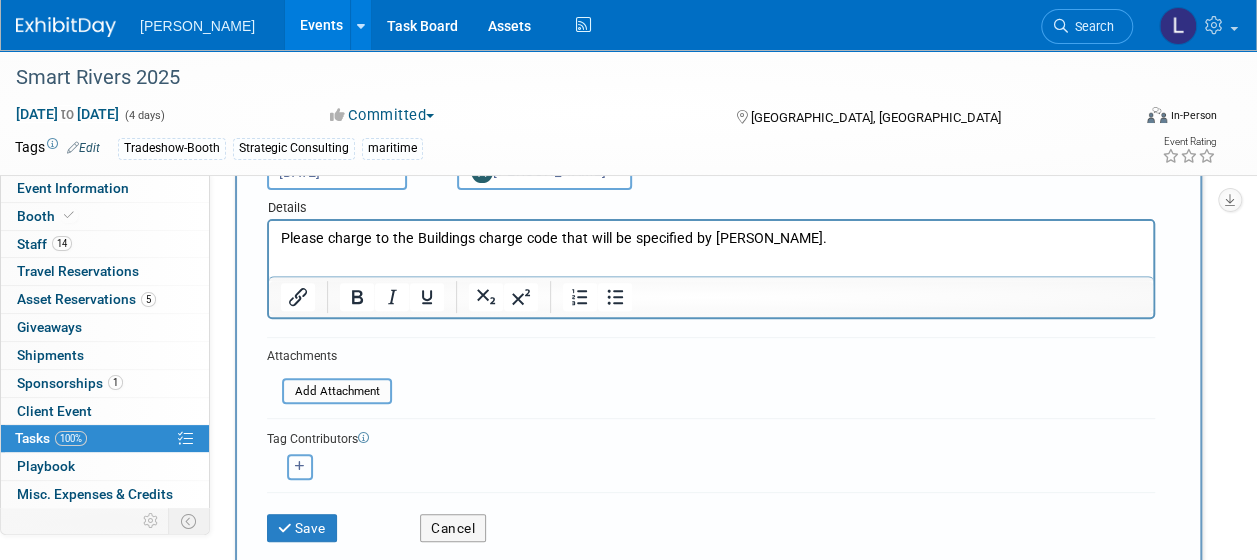 click at bounding box center (300, 466) 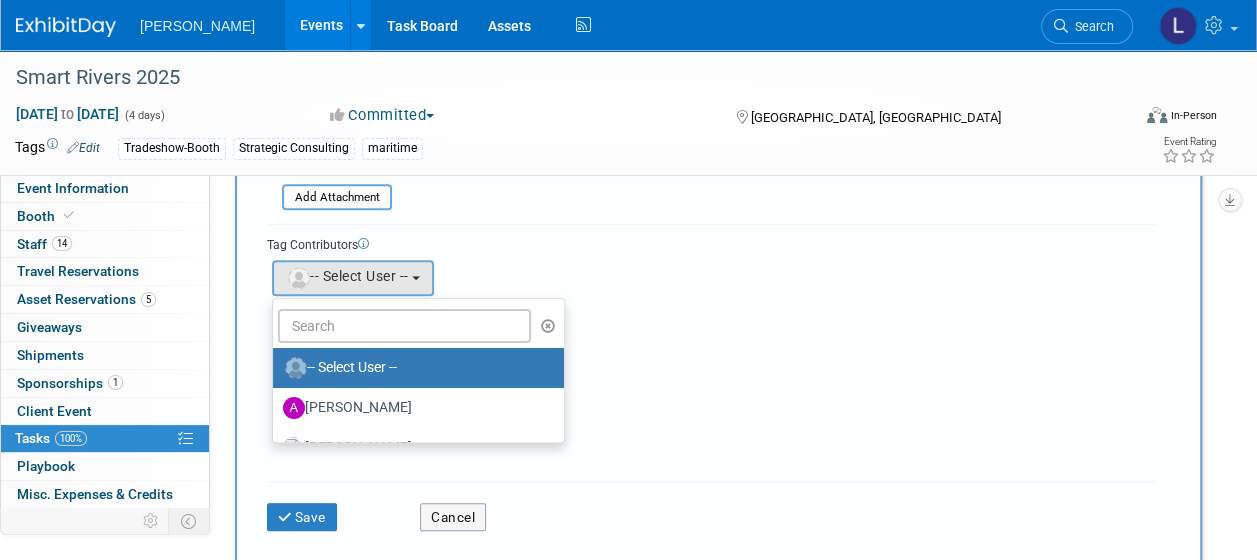 scroll, scrollTop: 400, scrollLeft: 0, axis: vertical 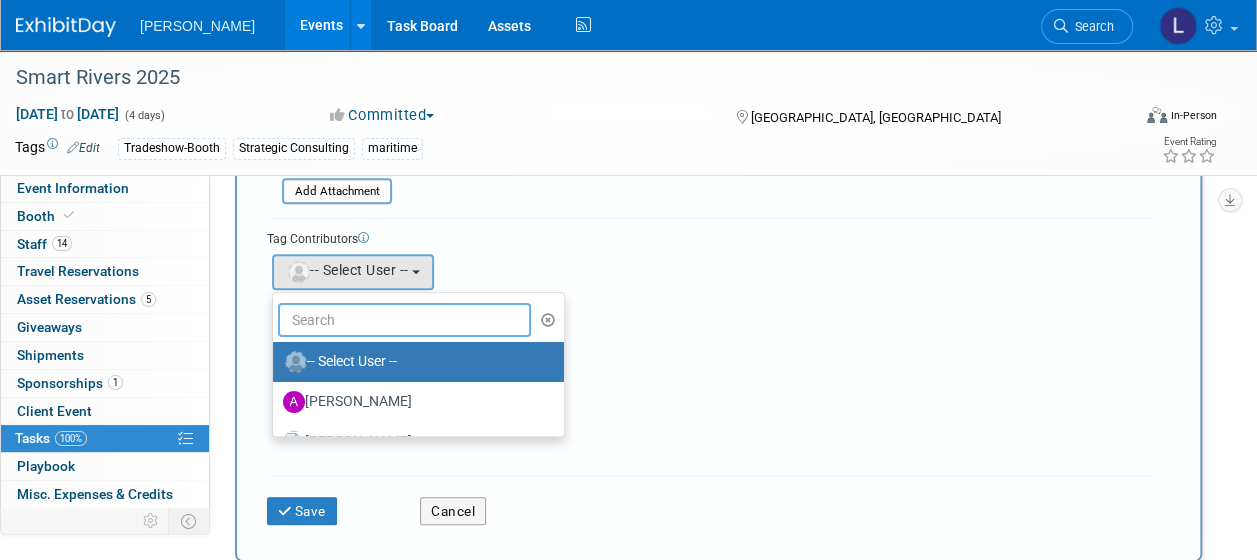 click at bounding box center [404, 320] 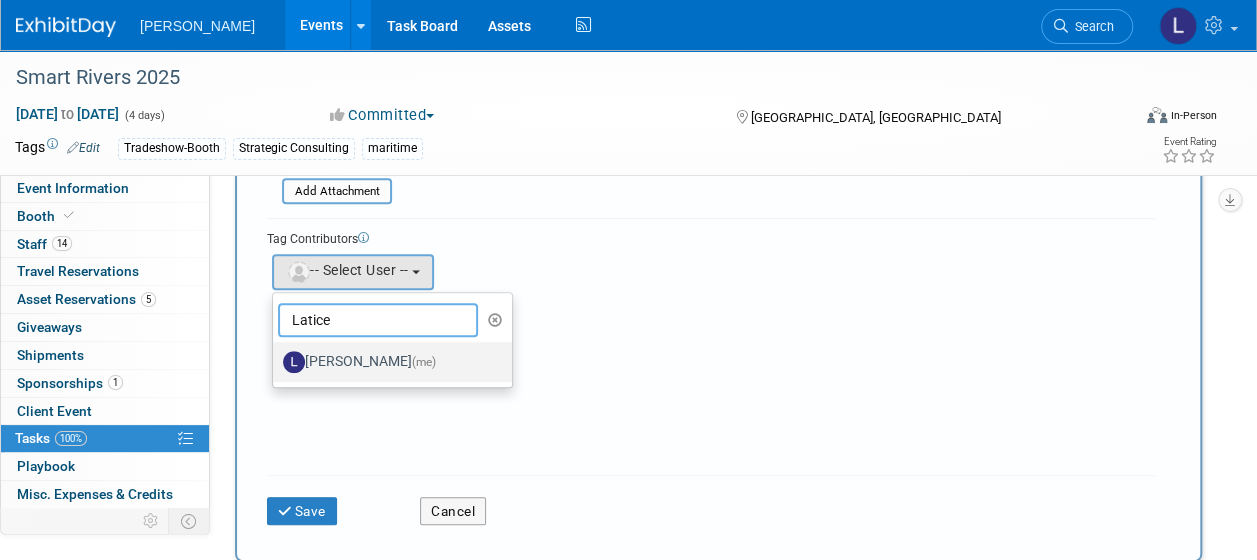type on "Latice" 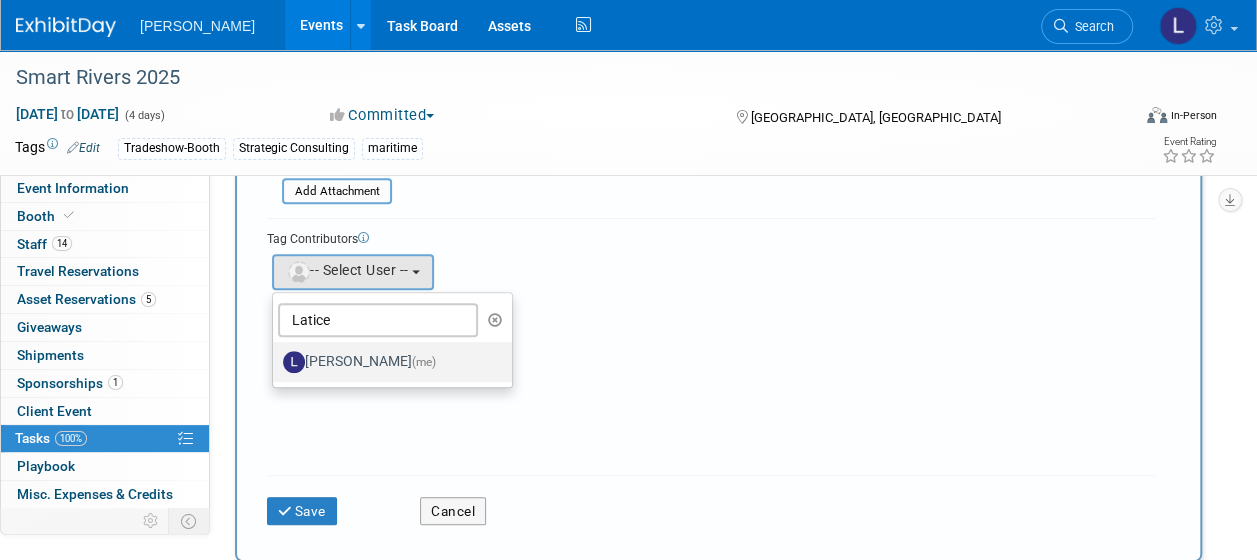 click on "Latice Spann
(me)" at bounding box center [387, 362] 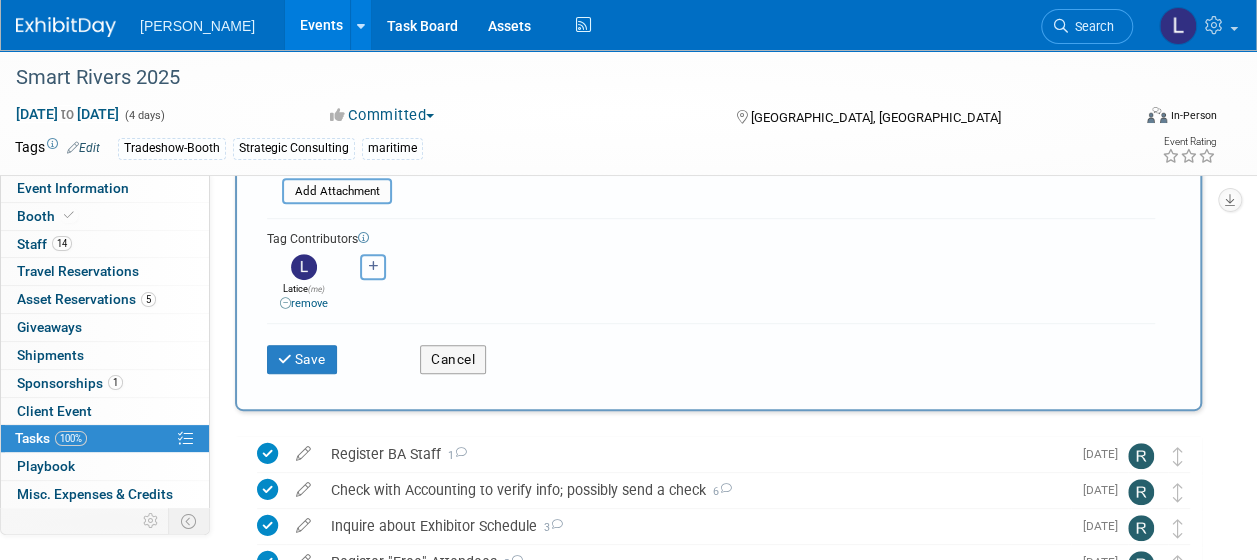 click at bounding box center [374, 266] 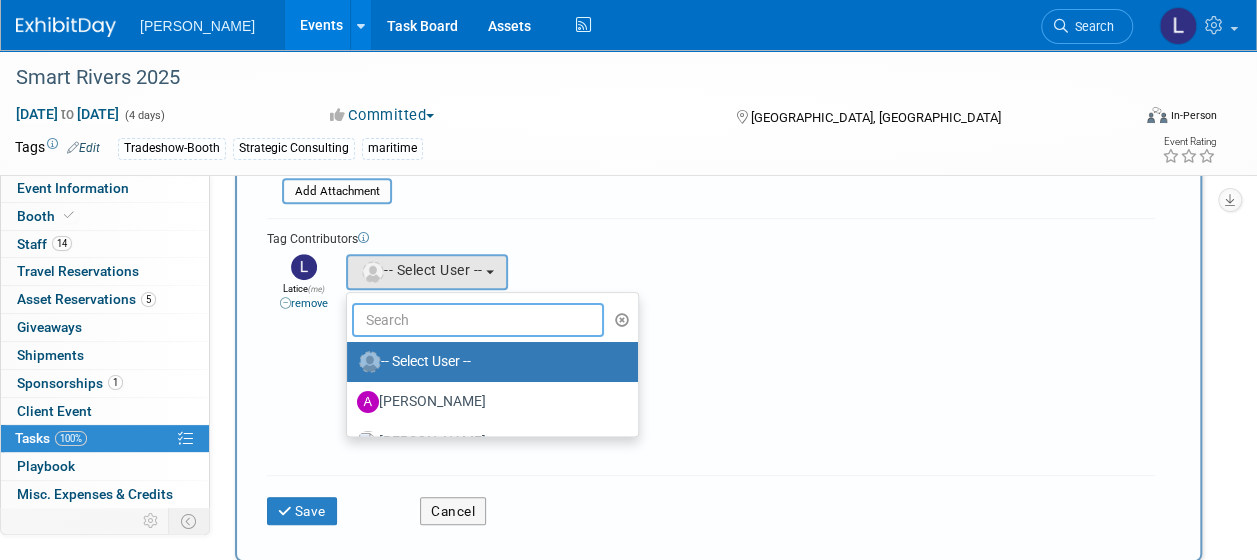 click at bounding box center [478, 320] 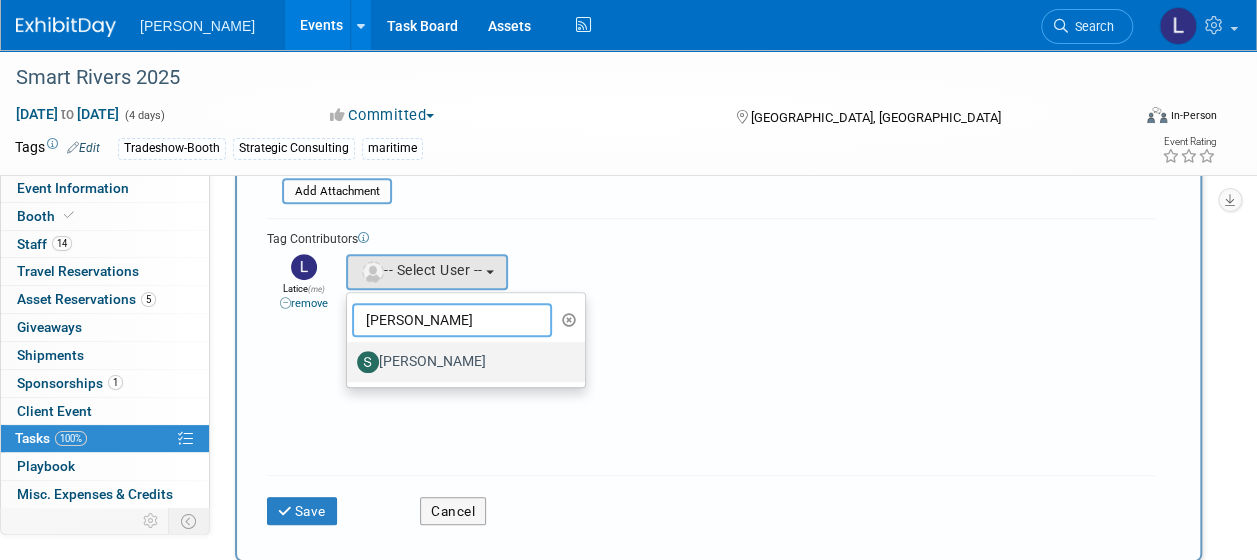 type on "sharon" 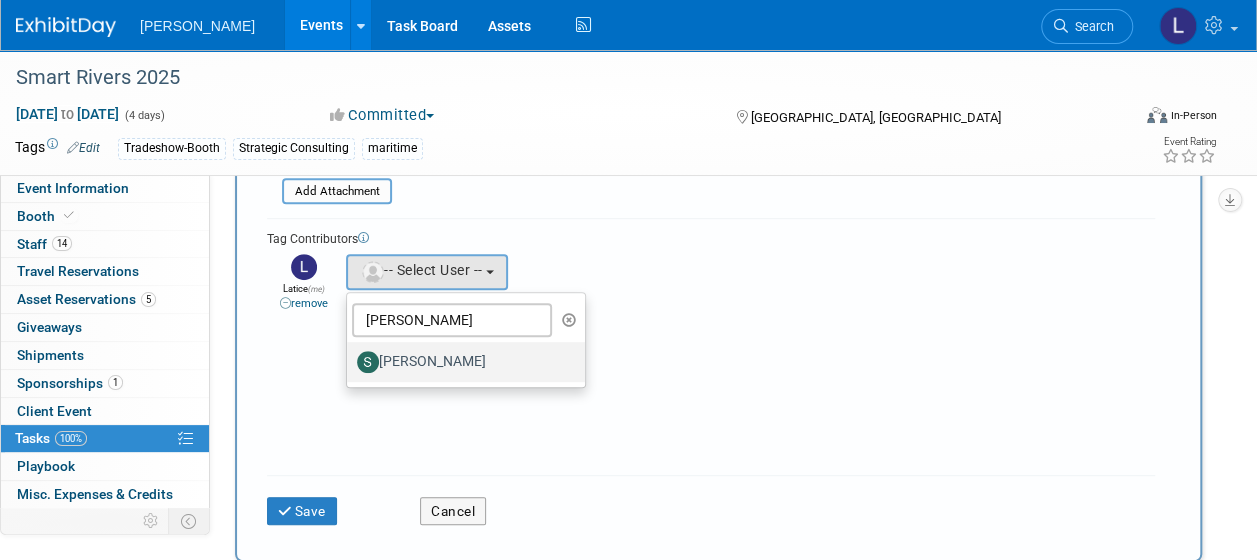 click on "[PERSON_NAME]" at bounding box center (461, 362) 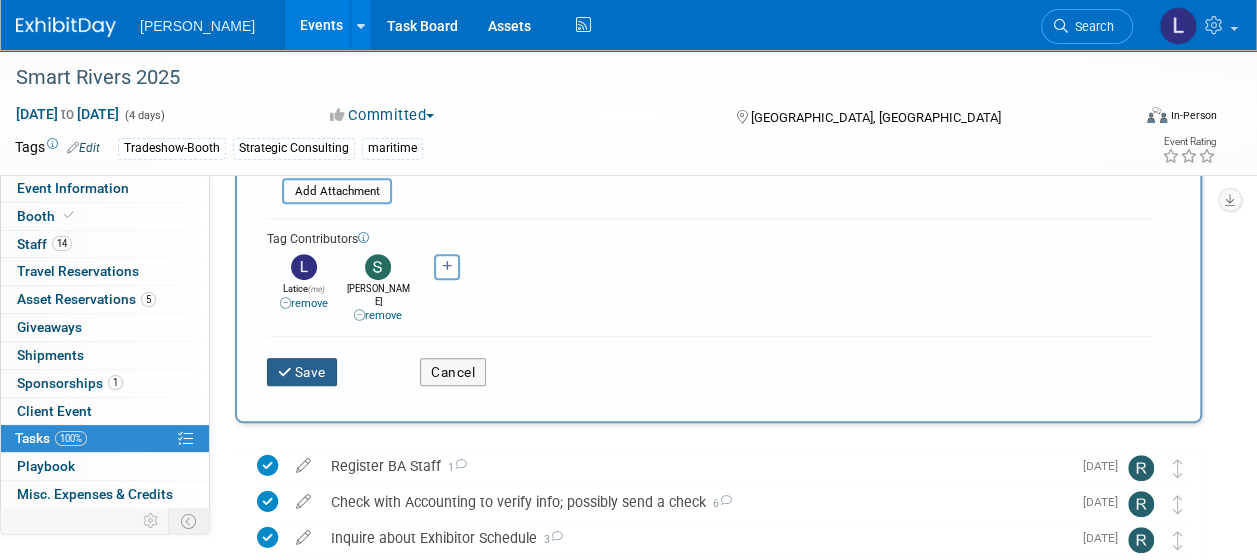 click on "Save" at bounding box center (302, 372) 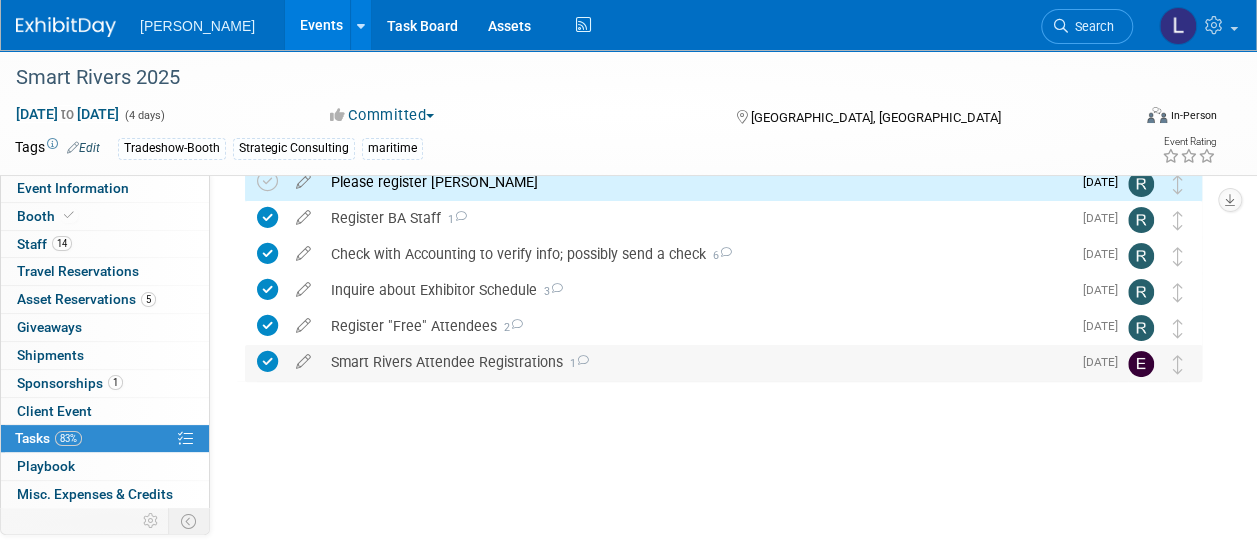 scroll, scrollTop: 0, scrollLeft: 0, axis: both 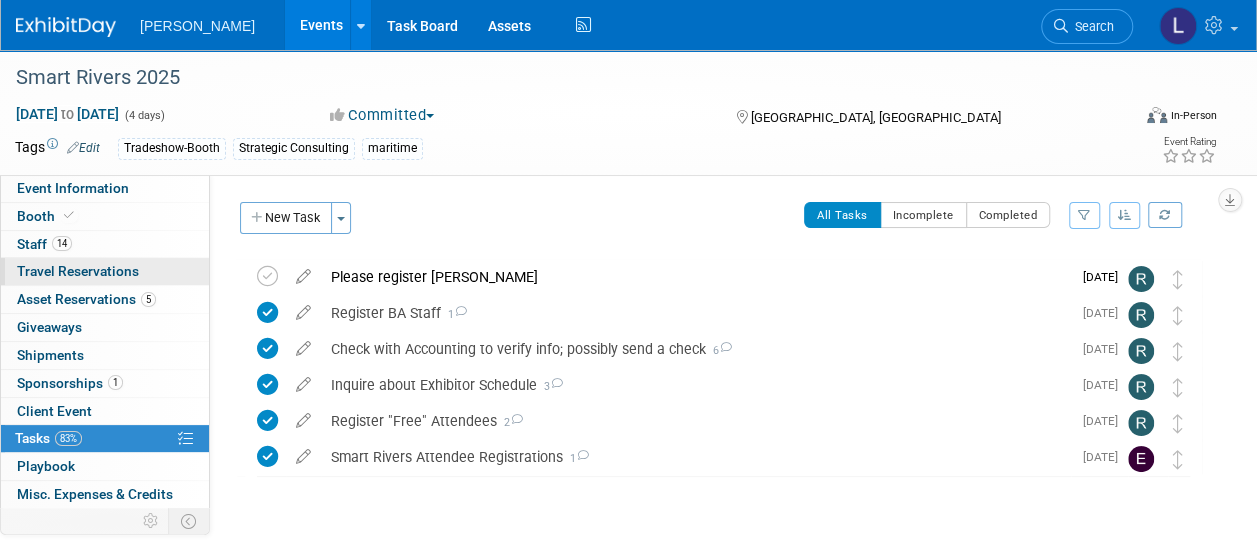 click on "Travel Reservations 0" at bounding box center [78, 271] 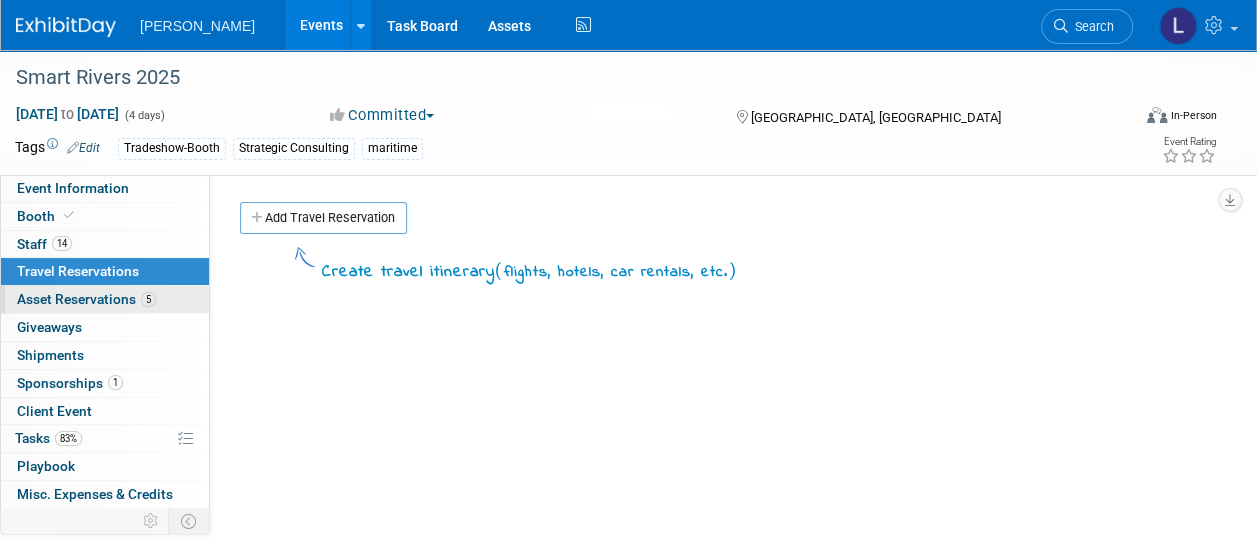 click on "Asset Reservations 5" at bounding box center [86, 299] 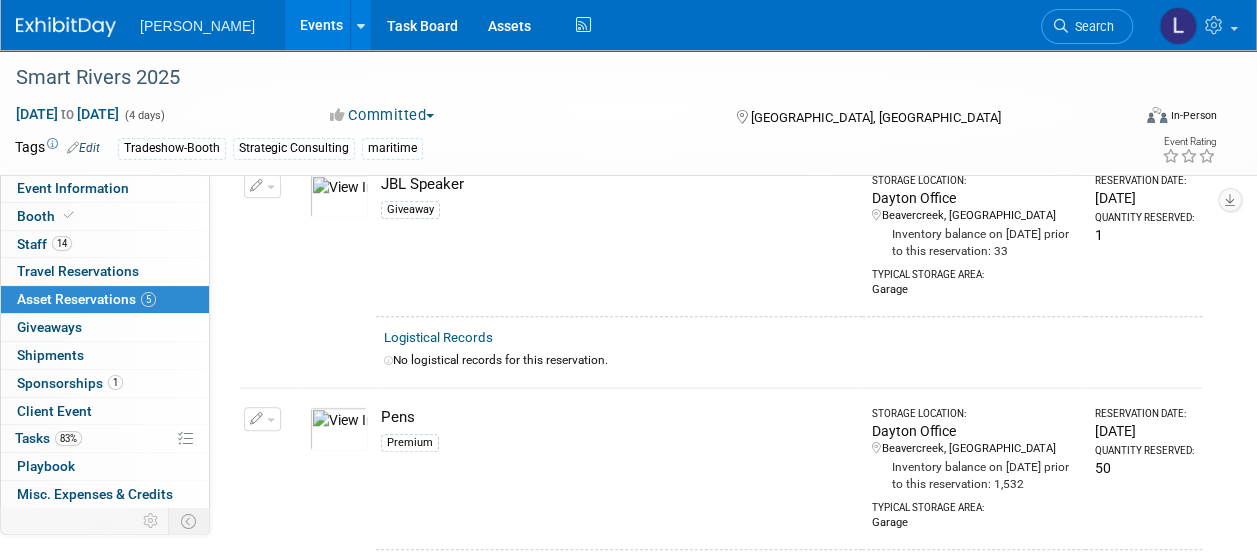 scroll, scrollTop: 0, scrollLeft: 0, axis: both 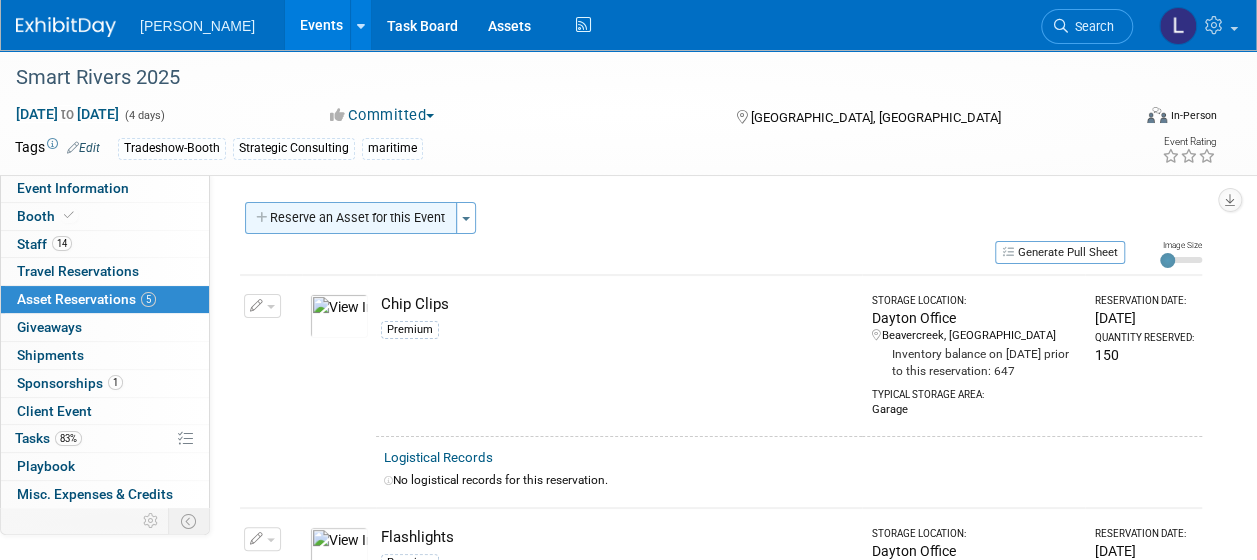 click on "Reserve an Asset for this Event" at bounding box center [351, 218] 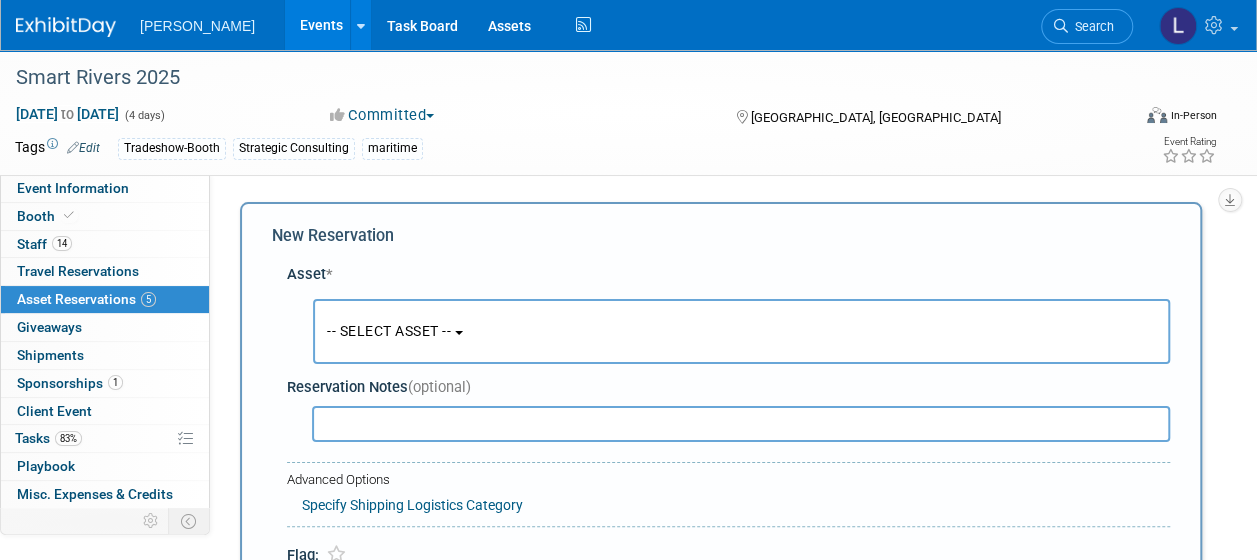 scroll, scrollTop: 19, scrollLeft: 0, axis: vertical 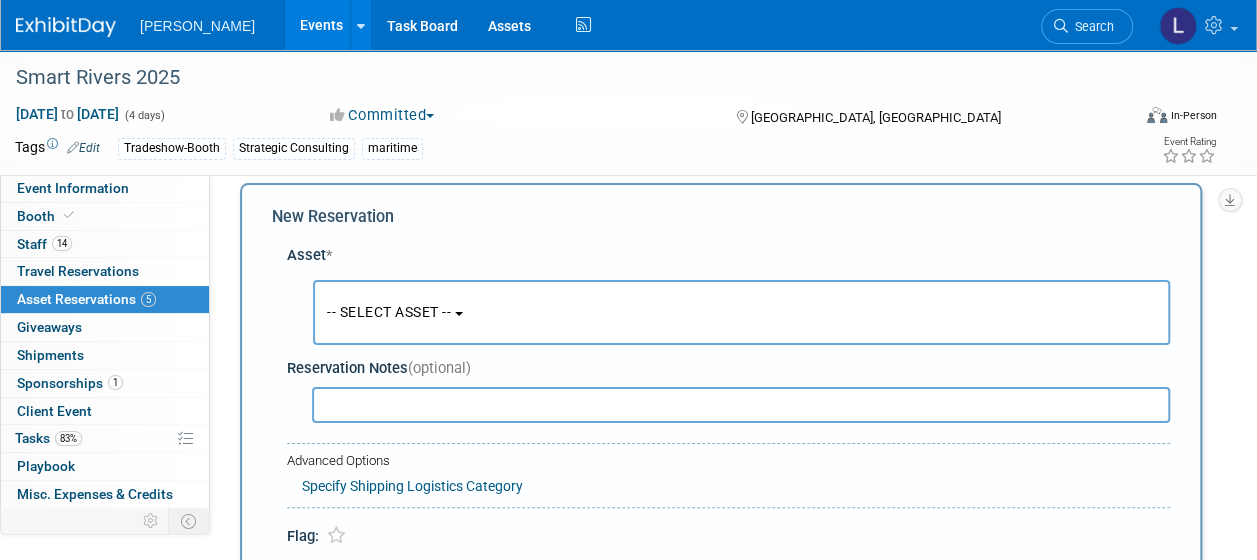 click on "-- SELECT ASSET --" at bounding box center [389, 312] 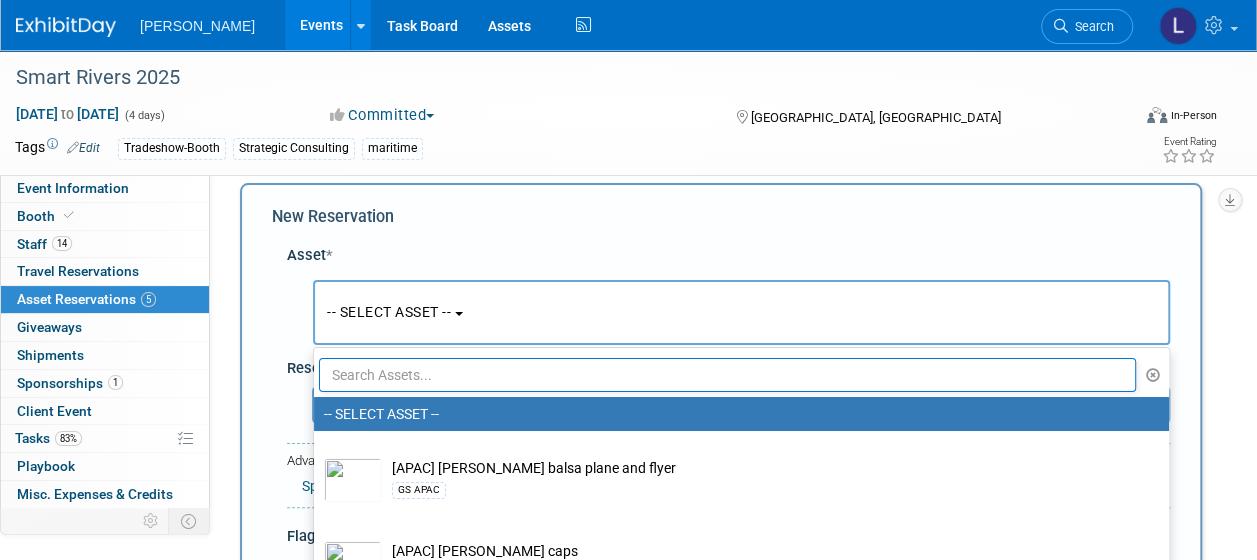 scroll, scrollTop: 100, scrollLeft: 0, axis: vertical 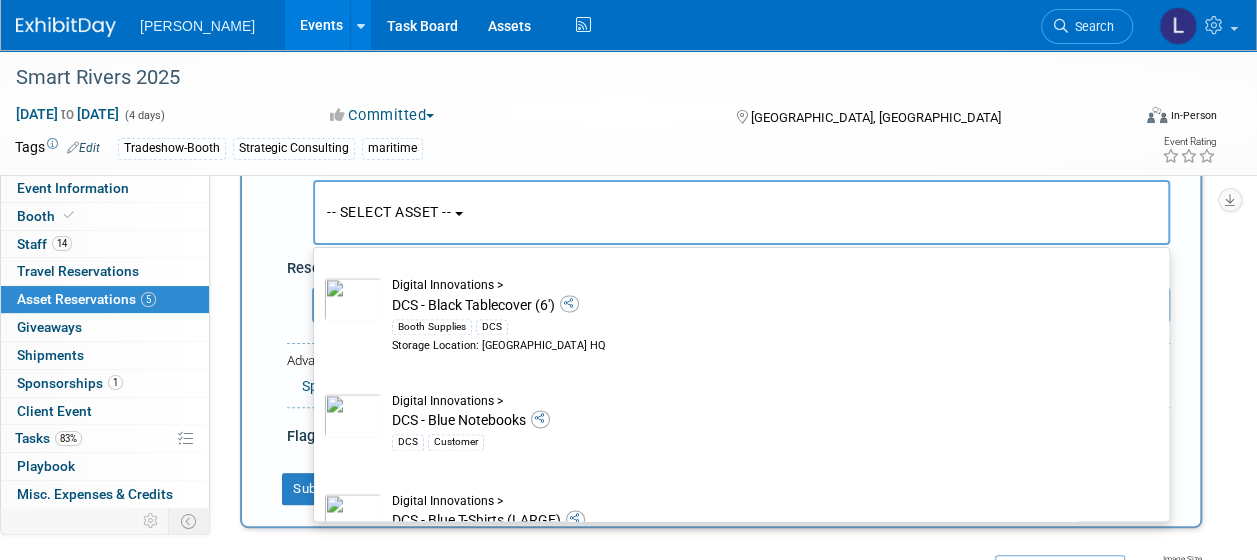 click on "Event Website:
Edit
https://smartrivers2025.com/
Event Venue Name:
Renasant Convention Center
Event Venue Address:
255 North Main St.
Memphis, TN 38103
Exhibit Hall Dates/Times:
Edit
Mon.
Sep 8, 2025
Fri.
Sep 12, 2025
Save Changes
Cancel
Booth Set-up Dates/Times:
Edit
Mon.
Sep 8, 2025
Save Changes
Cancel
Booth Dismantle Dates/Times:
Edit
Thu.
Sep 11, 2025
11:00 AM -
1:00 PM
Save Changes
Cancel
Exhibitor Prospectus:
Edit
Exhibit Hall Floor Plan:
Edit
https://smartrivers2025.com/exhibit/
Event Notes:
Edit
Exhibitor Contact: Jim Walker - 470-347-6995 or jimwalkernav@gmail.com
X
Edit" at bounding box center [713, 276] 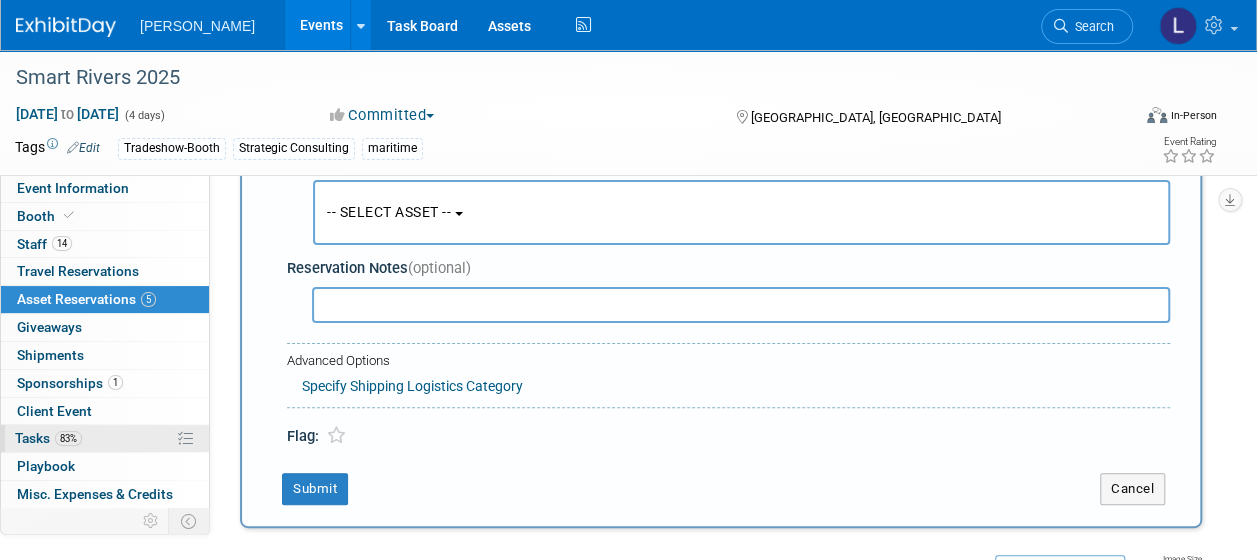 click on "83%" at bounding box center [68, 438] 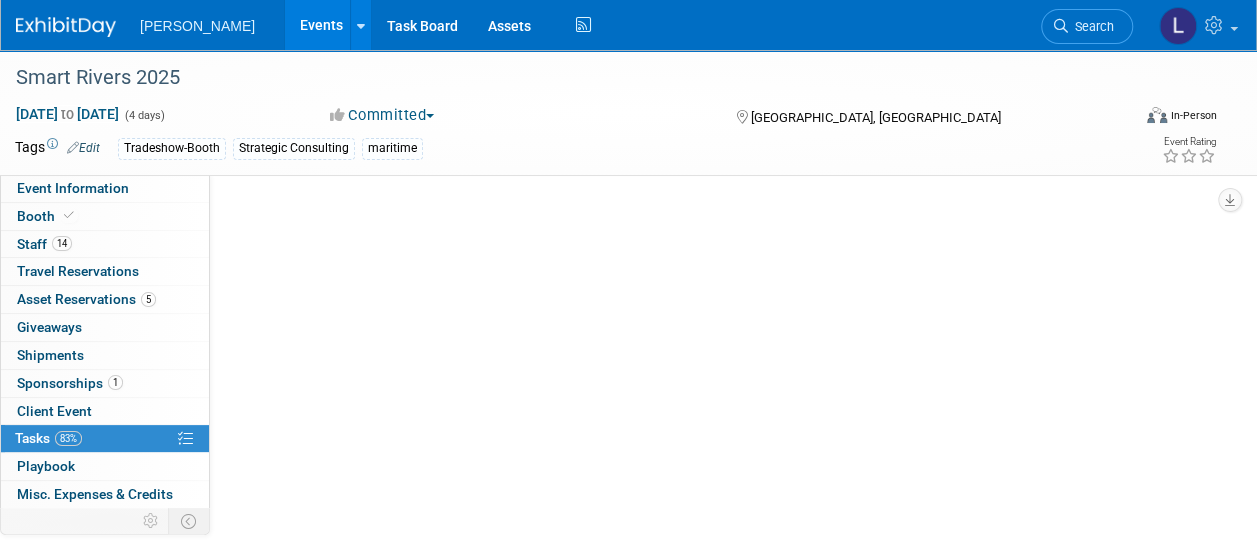 scroll, scrollTop: 0, scrollLeft: 0, axis: both 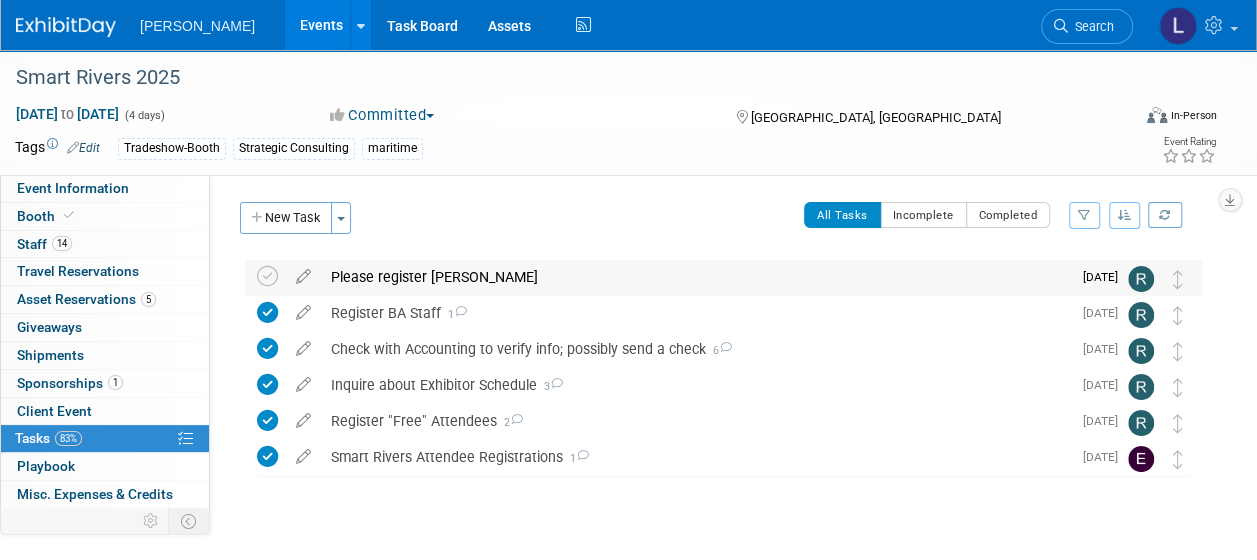 click on "Please register Kyle McKay" at bounding box center (696, 277) 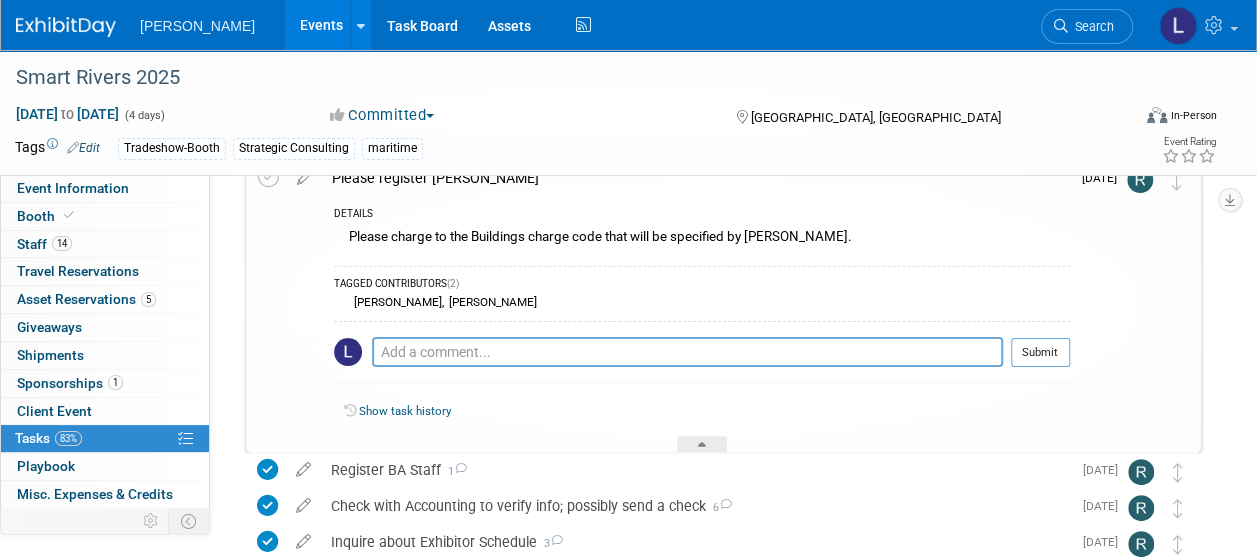 scroll, scrollTop: 0, scrollLeft: 0, axis: both 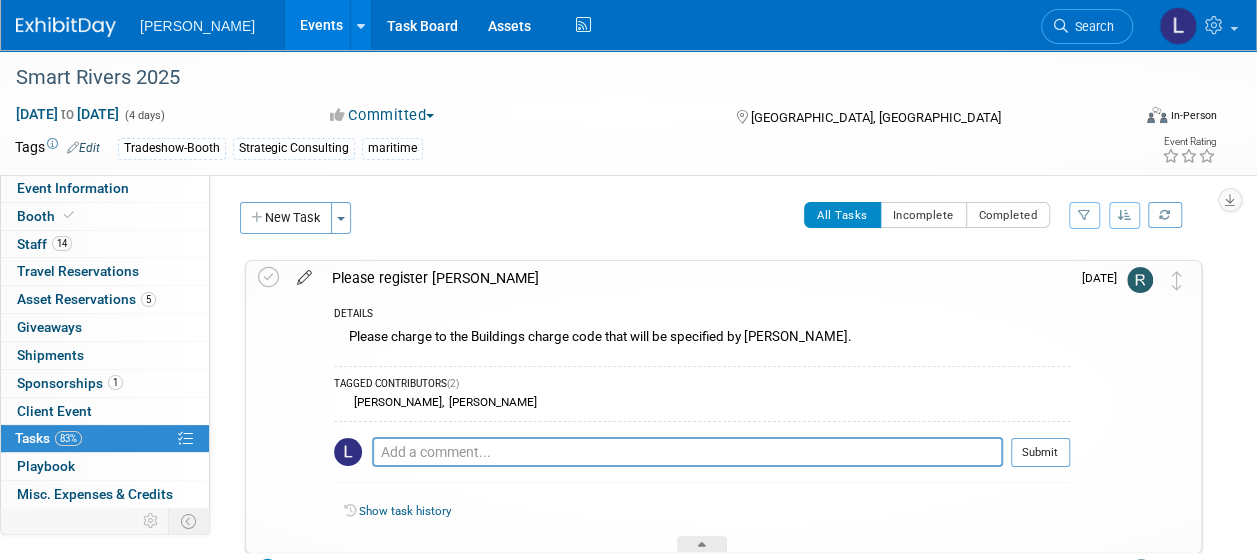 click at bounding box center [304, 273] 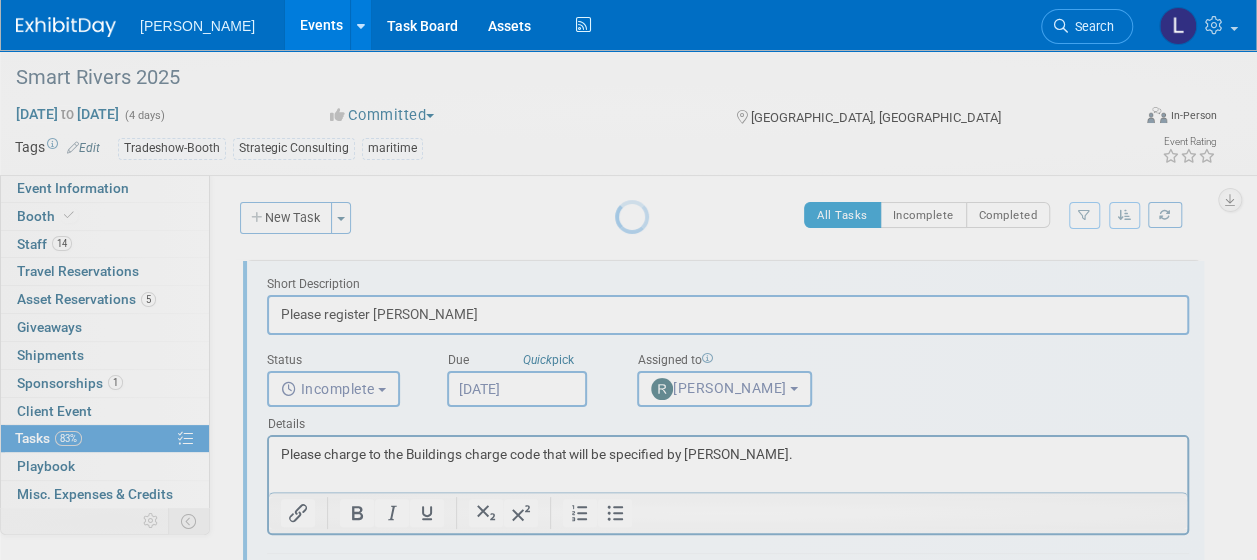 scroll, scrollTop: 0, scrollLeft: 0, axis: both 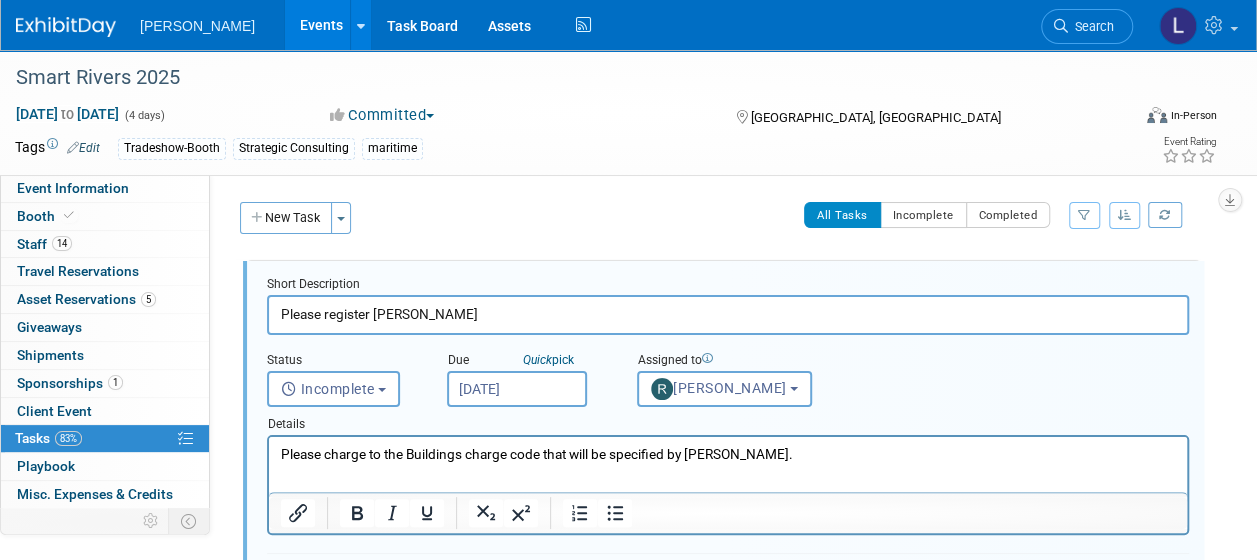 drag, startPoint x: 384, startPoint y: 452, endPoint x: 868, endPoint y: 460, distance: 484.0661 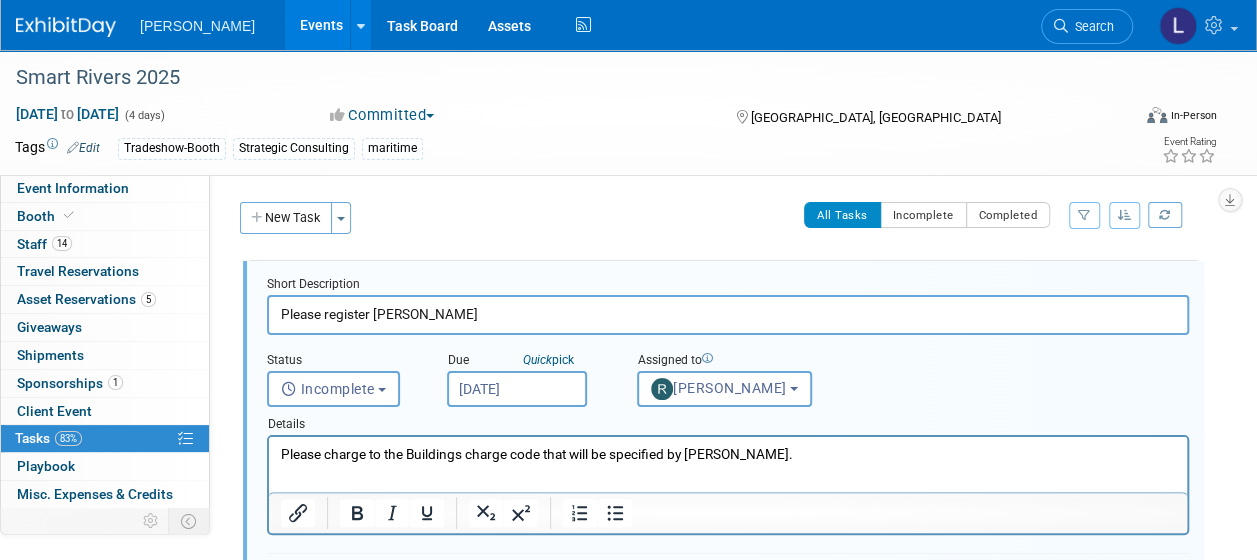 type 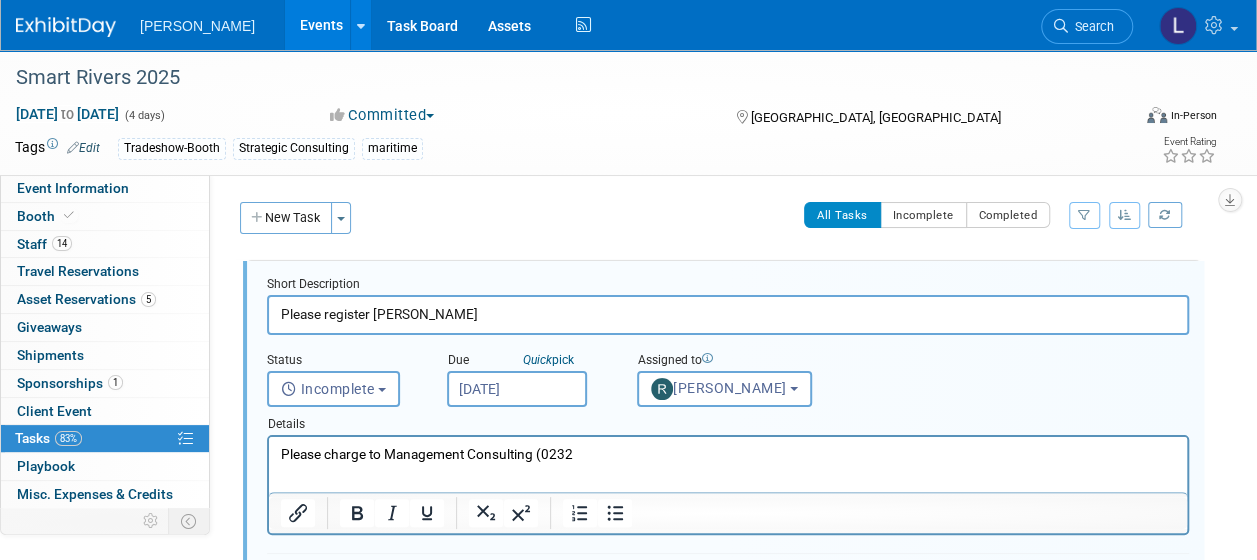 click on "Please charge to Management Consulting (0232" at bounding box center (728, 454) 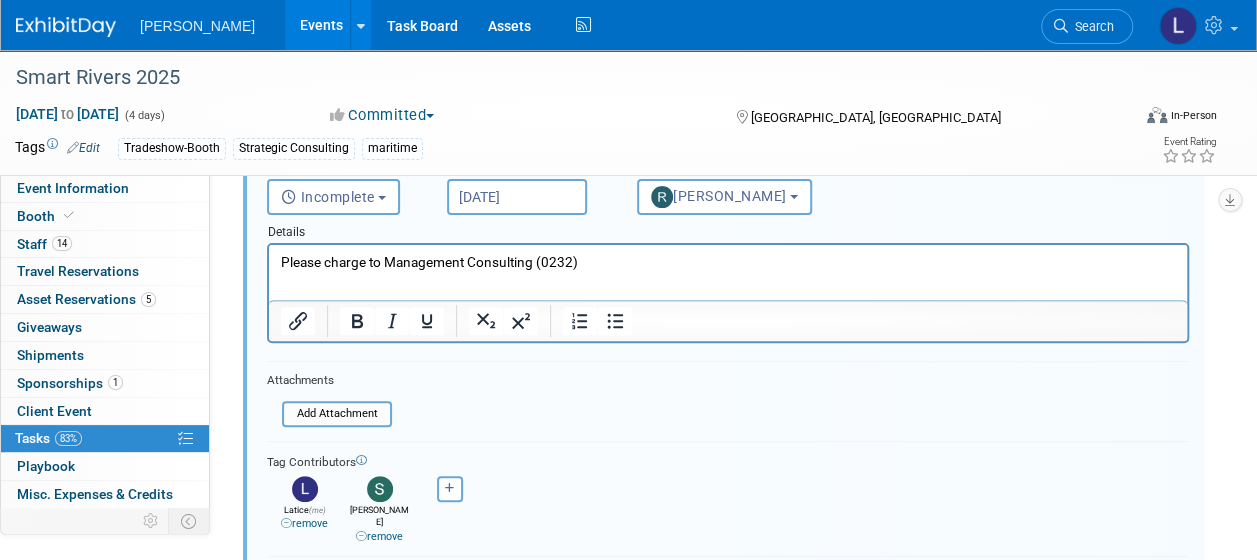scroll, scrollTop: 200, scrollLeft: 0, axis: vertical 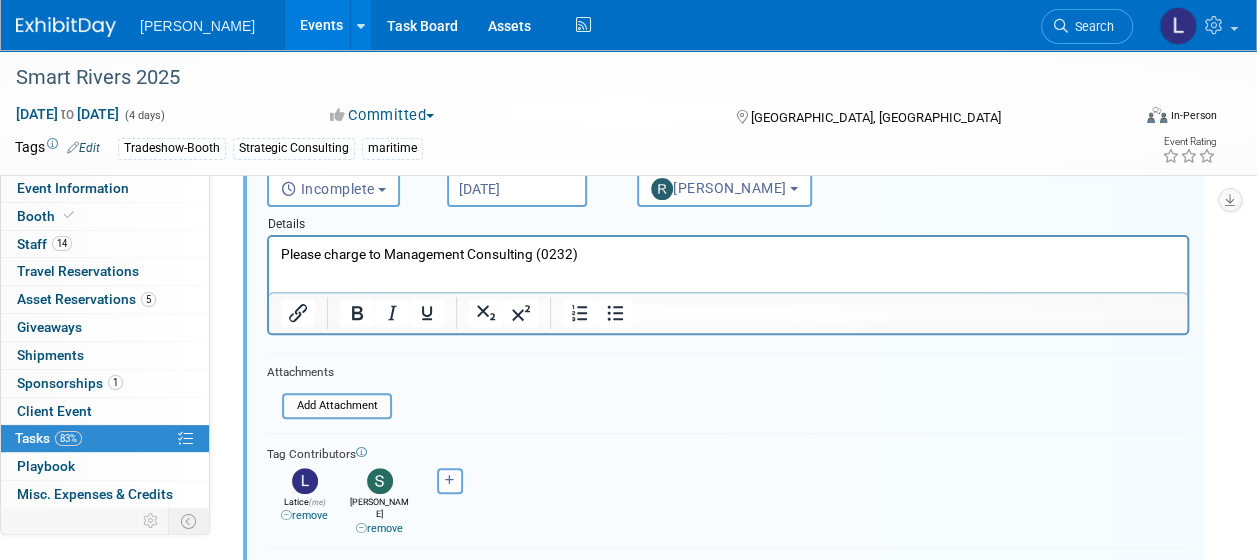 click on "remove" at bounding box center (379, 528) 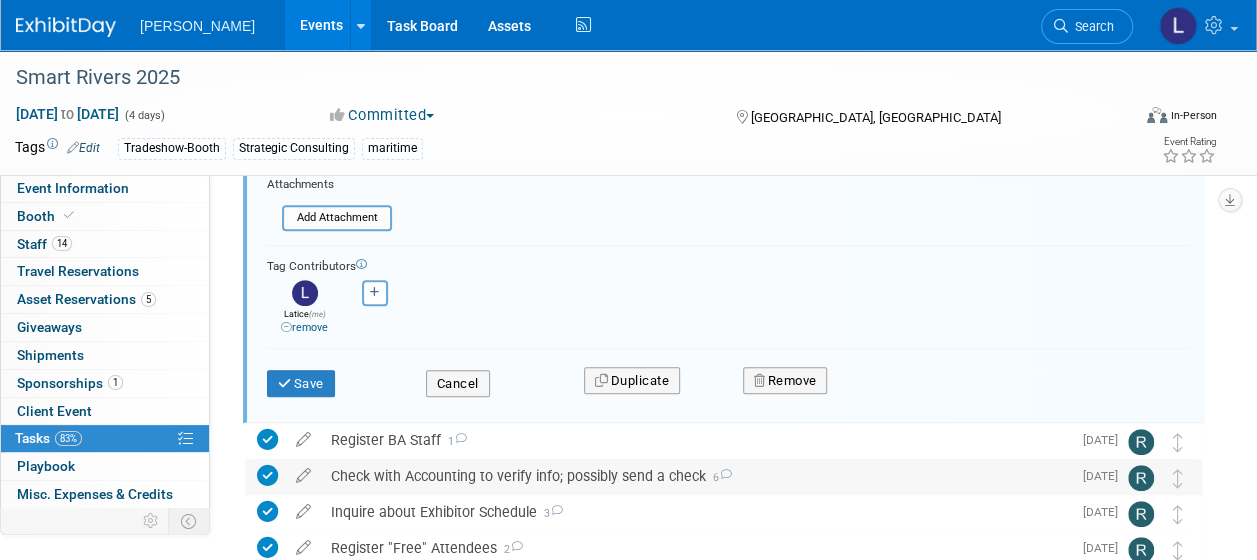 scroll, scrollTop: 400, scrollLeft: 0, axis: vertical 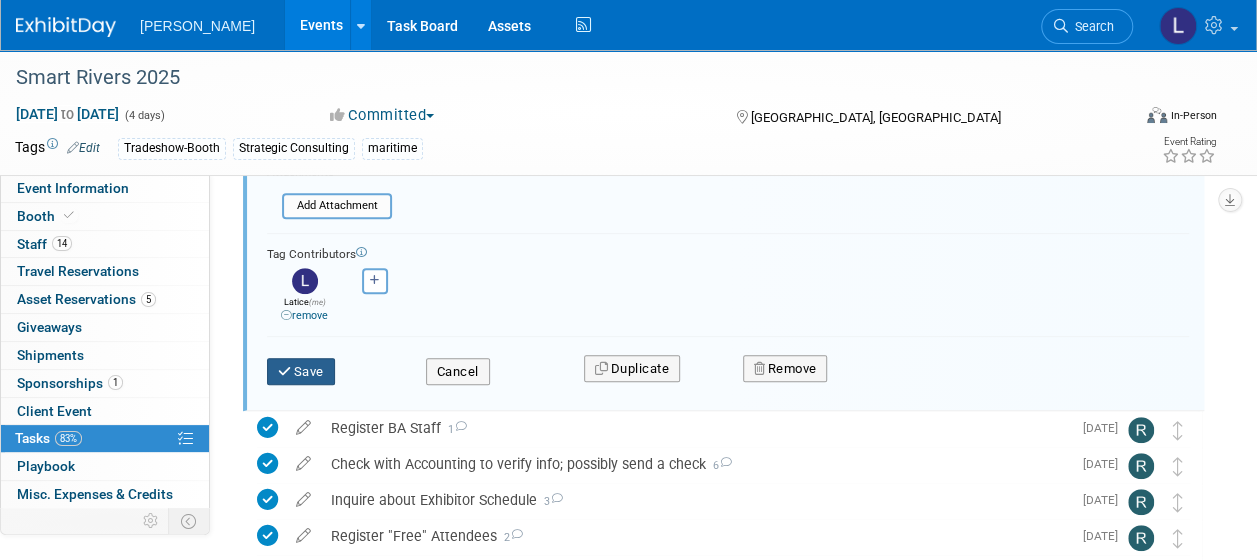 click on "Save" at bounding box center [301, 372] 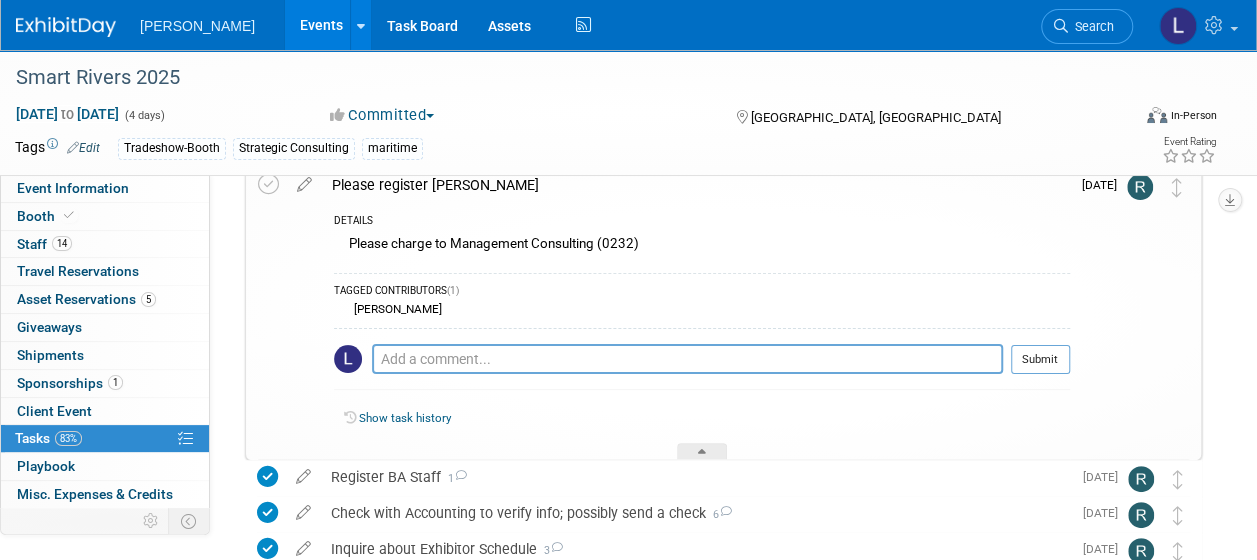 scroll, scrollTop: 0, scrollLeft: 0, axis: both 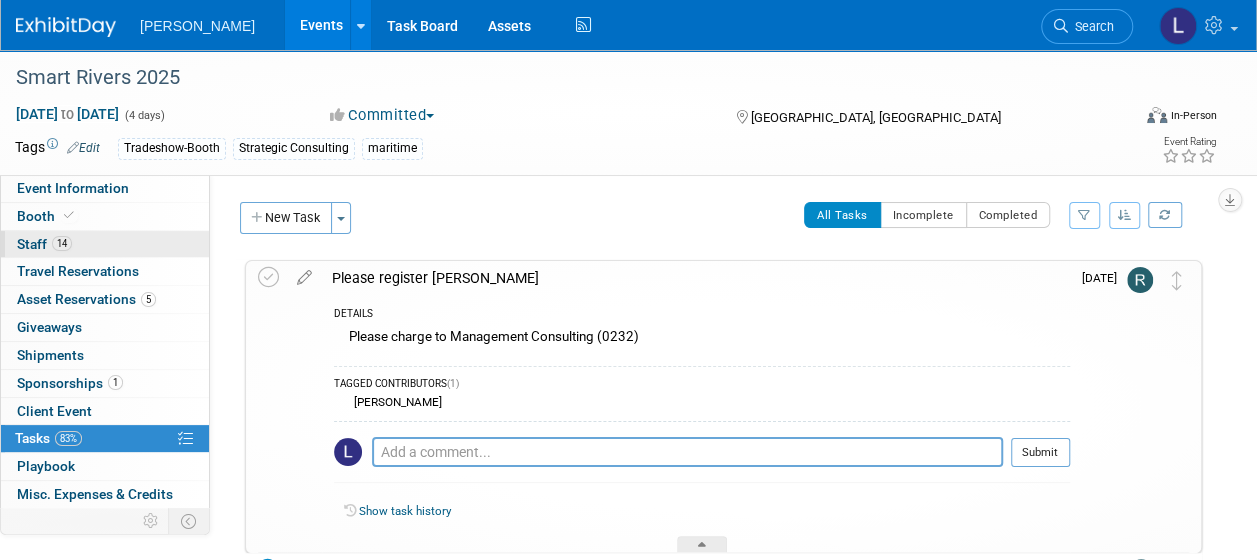 click on "Staff 14" at bounding box center [44, 244] 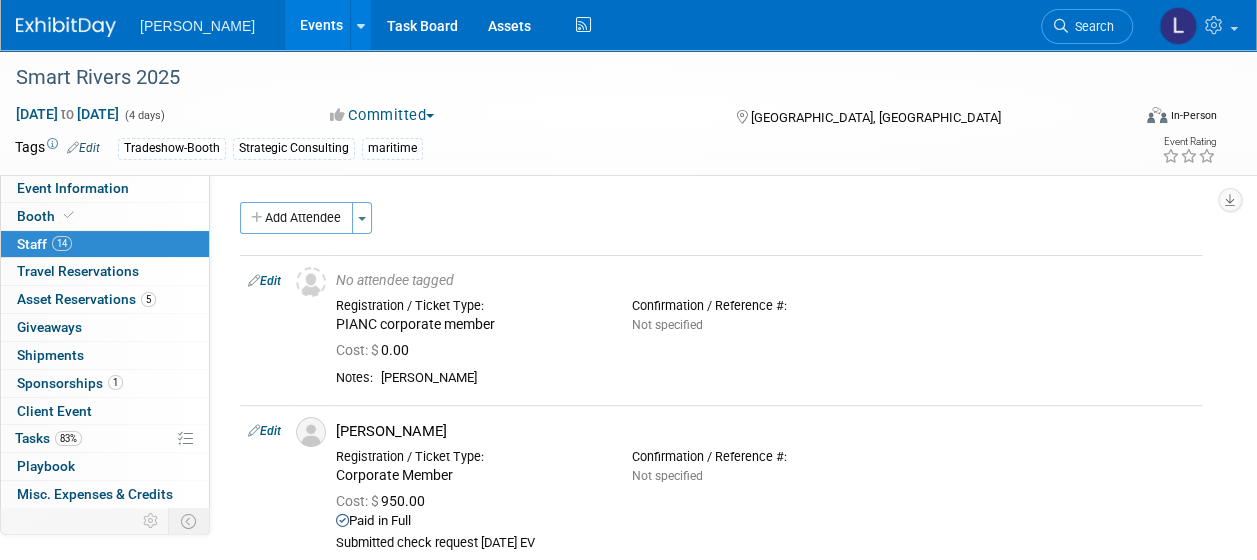 drag, startPoint x: 268, startPoint y: 277, endPoint x: 473, endPoint y: 312, distance: 207.96634 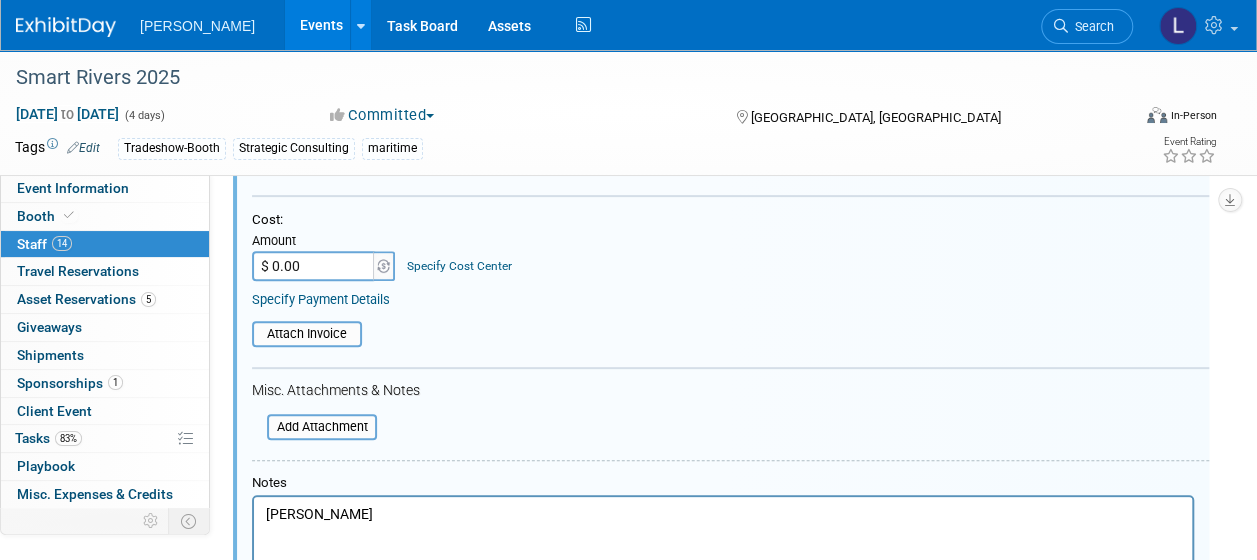 scroll, scrollTop: 527, scrollLeft: 0, axis: vertical 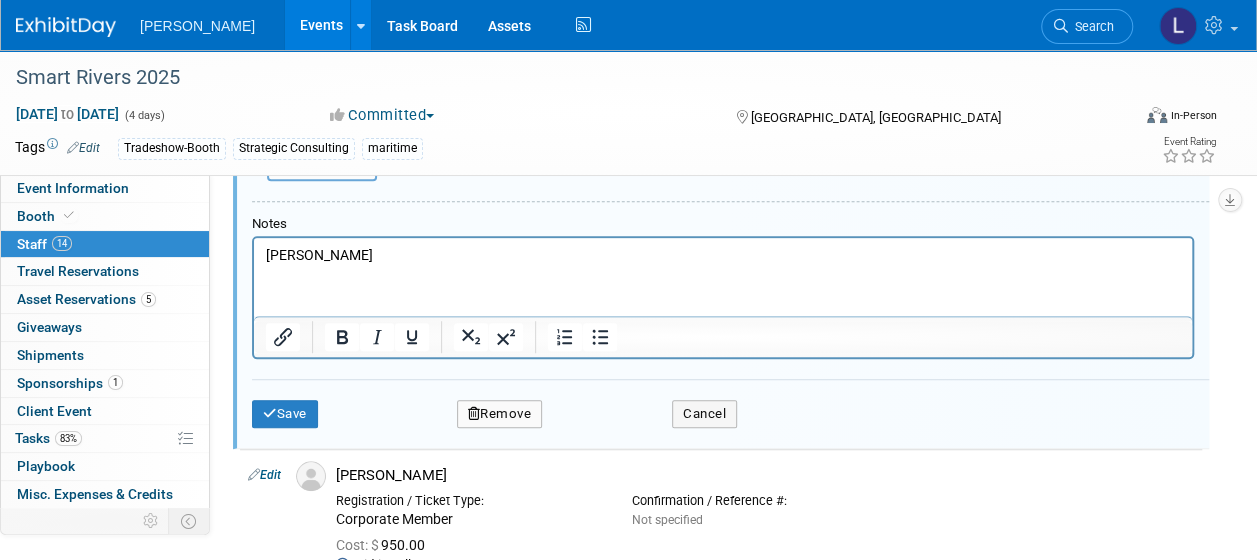 click on "Kyle McKay" at bounding box center (723, 256) 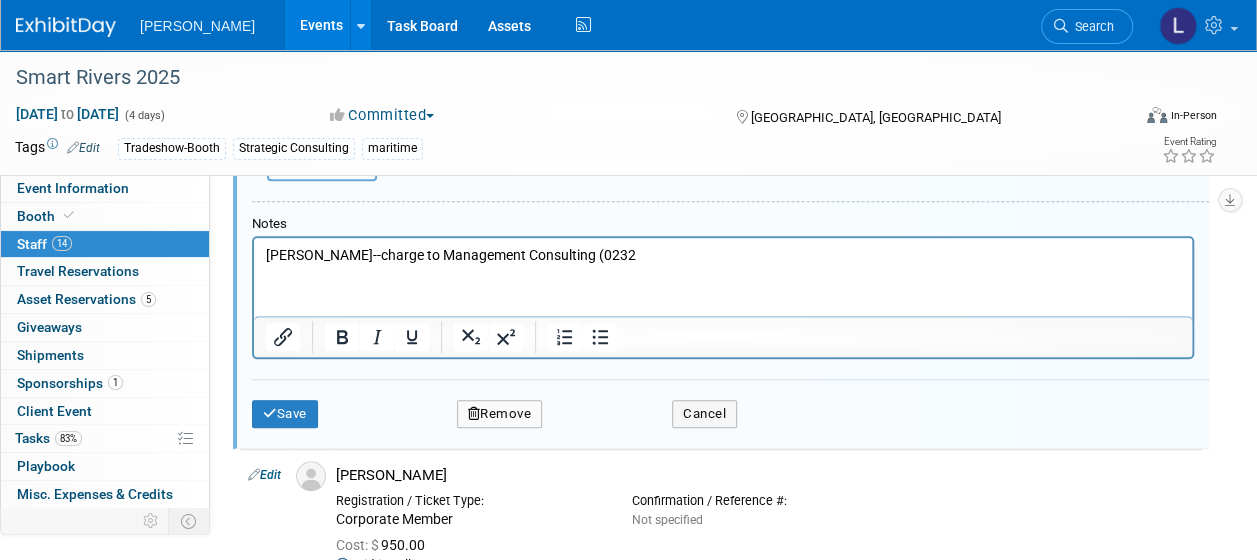 click on "Kyle McKay--charge to Management Consulting (0232" at bounding box center (723, 256) 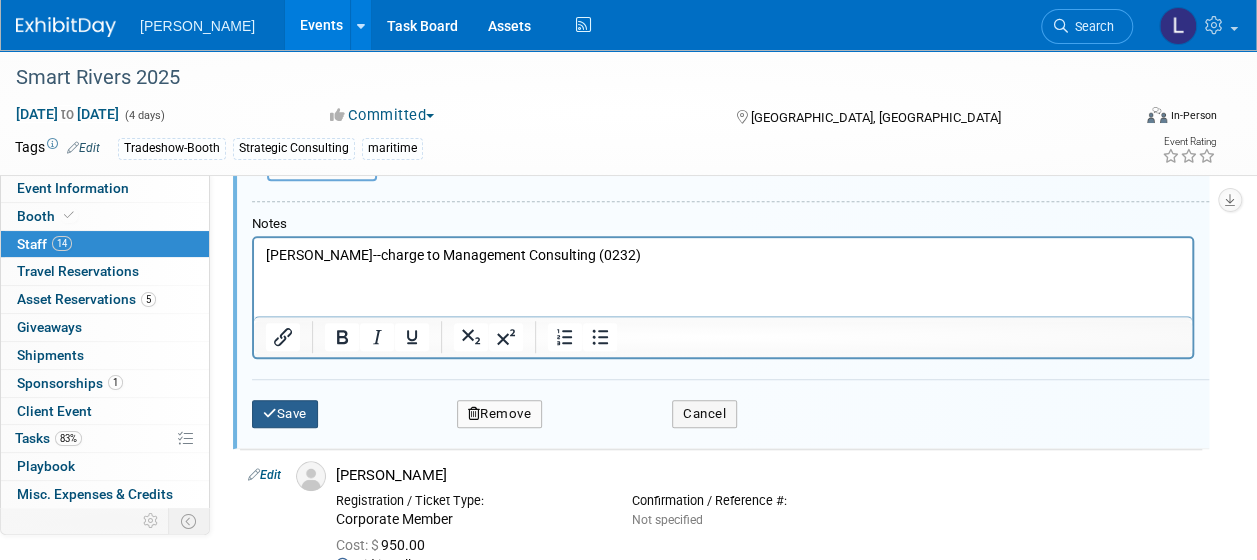 click on "Save" at bounding box center (285, 414) 